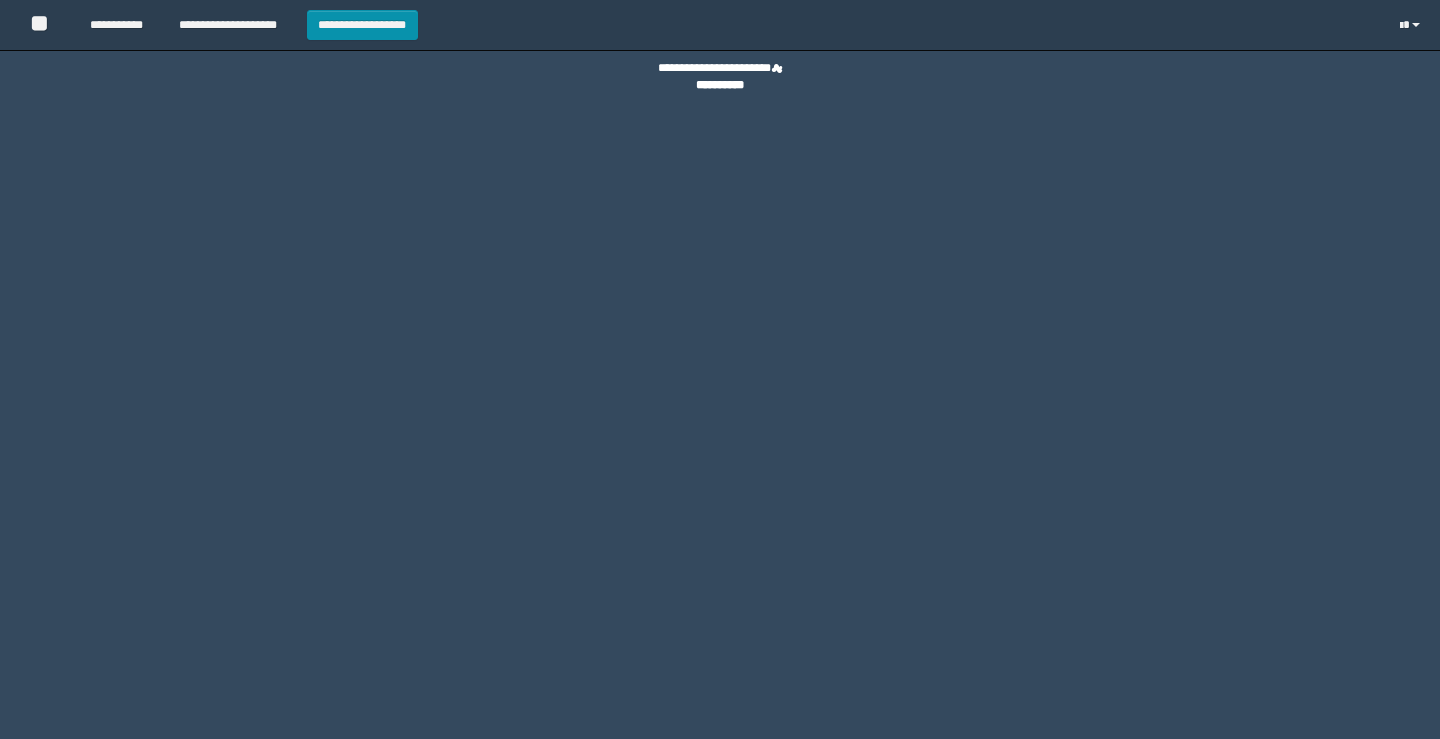 scroll, scrollTop: 0, scrollLeft: 0, axis: both 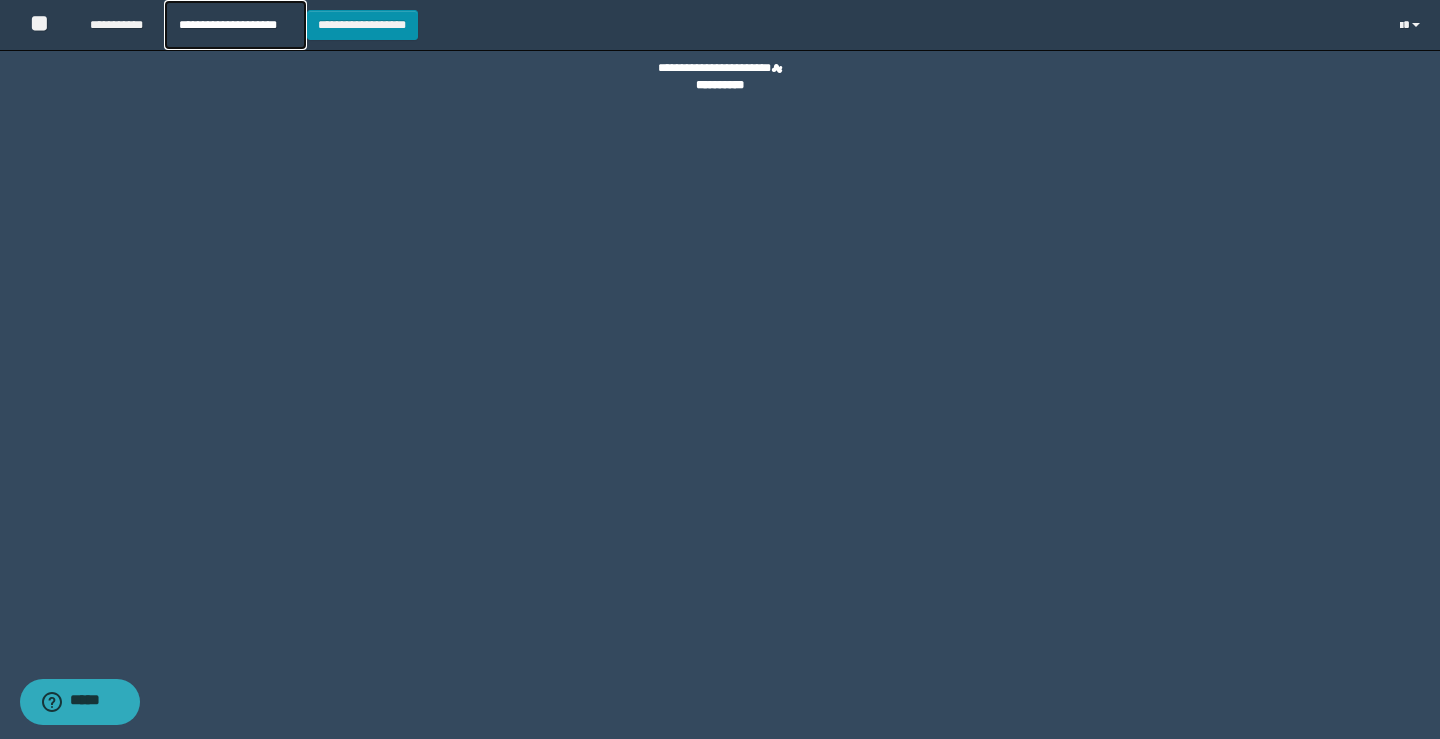 click on "**********" at bounding box center (235, 25) 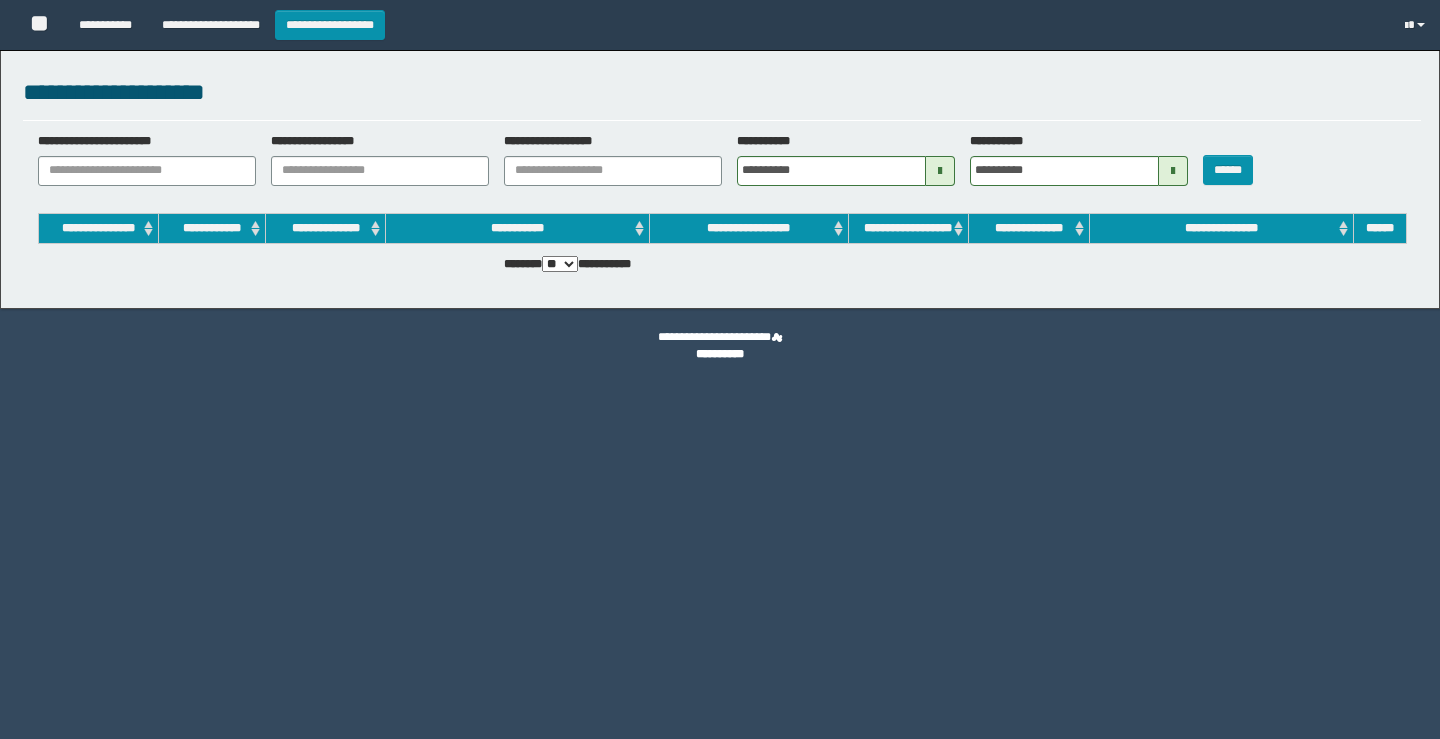 scroll, scrollTop: 0, scrollLeft: 0, axis: both 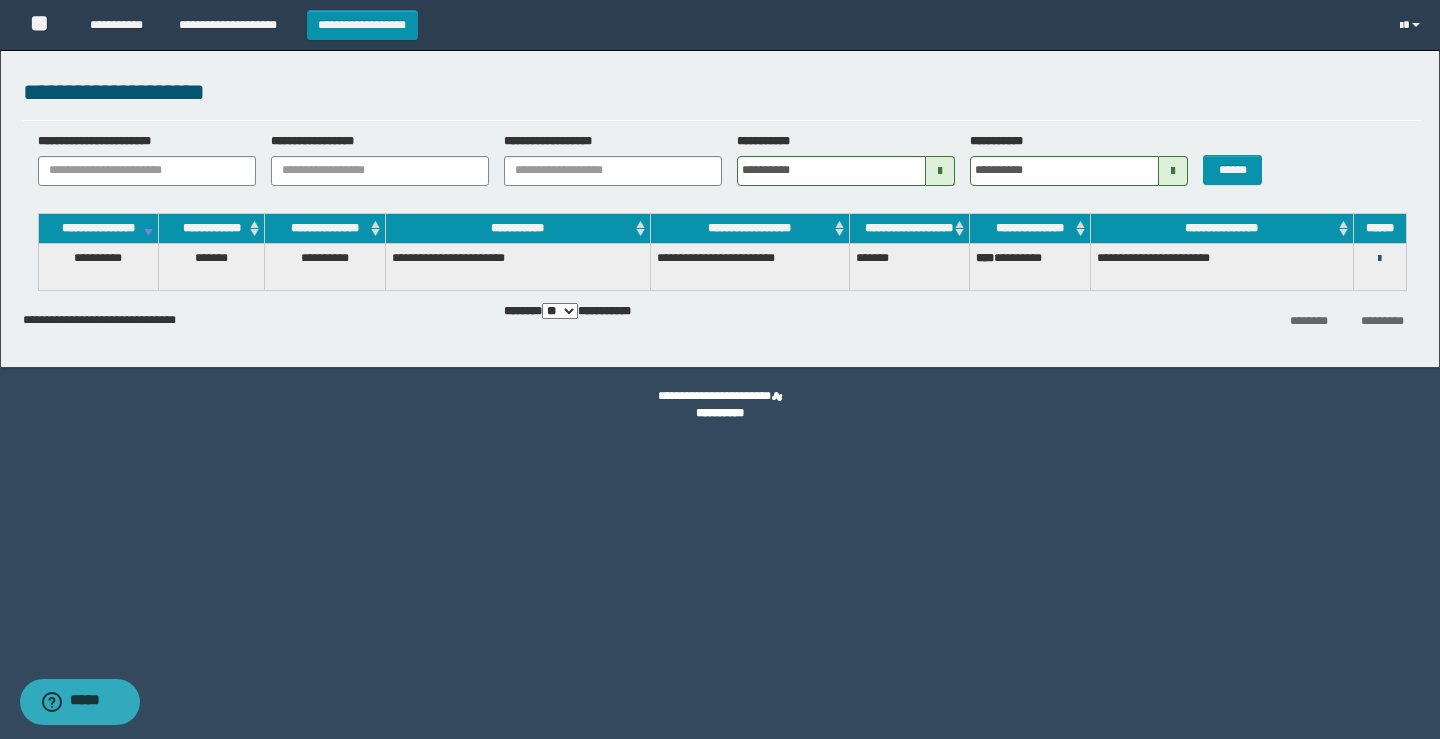 click at bounding box center [1379, 259] 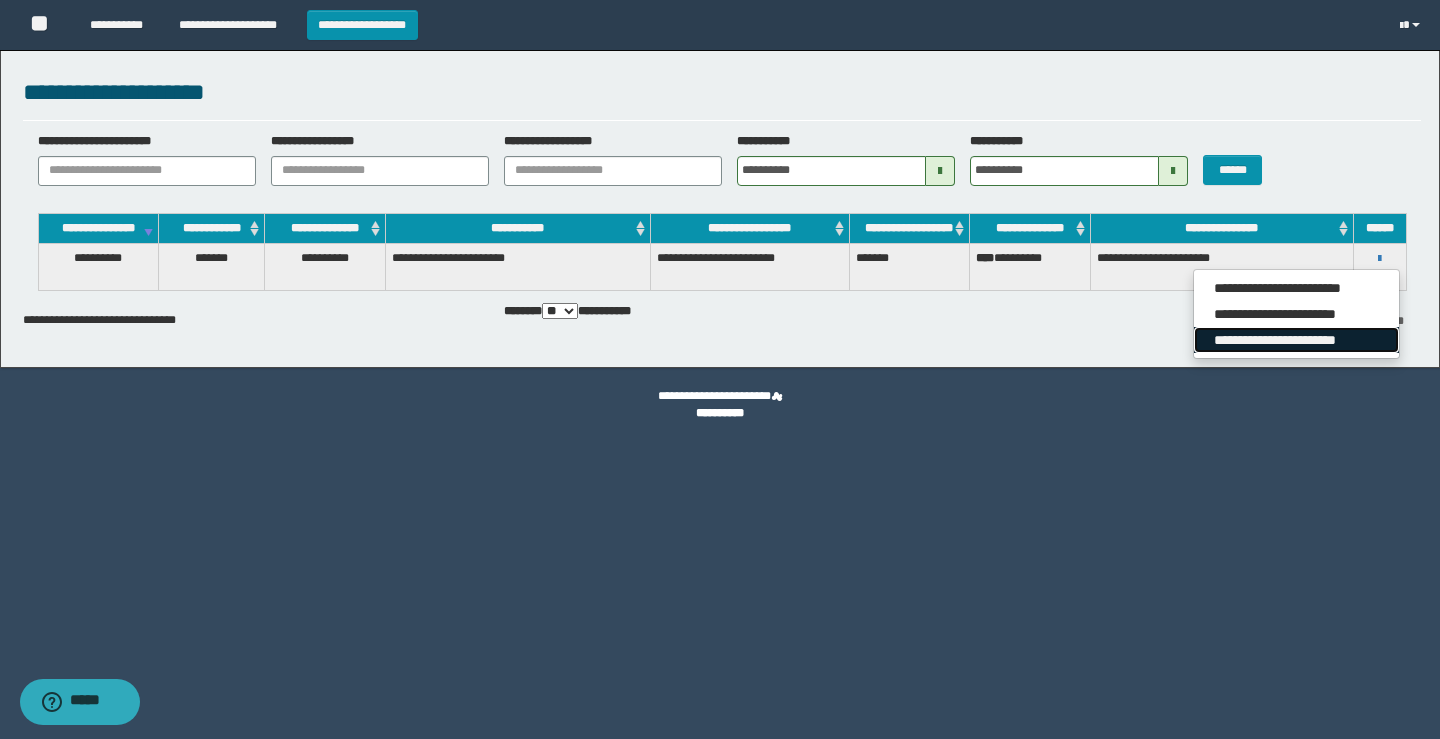 click on "**********" at bounding box center (1296, 340) 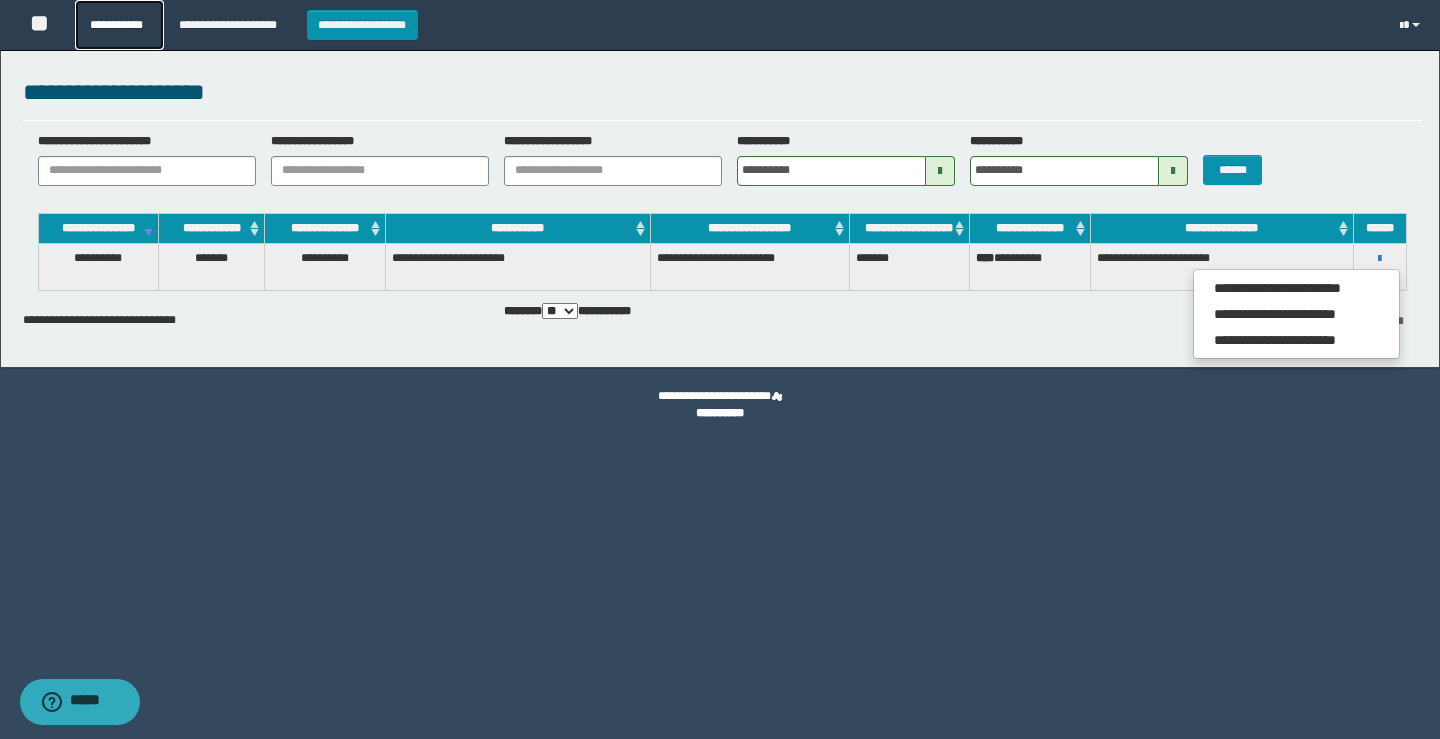 click on "**********" at bounding box center [119, 25] 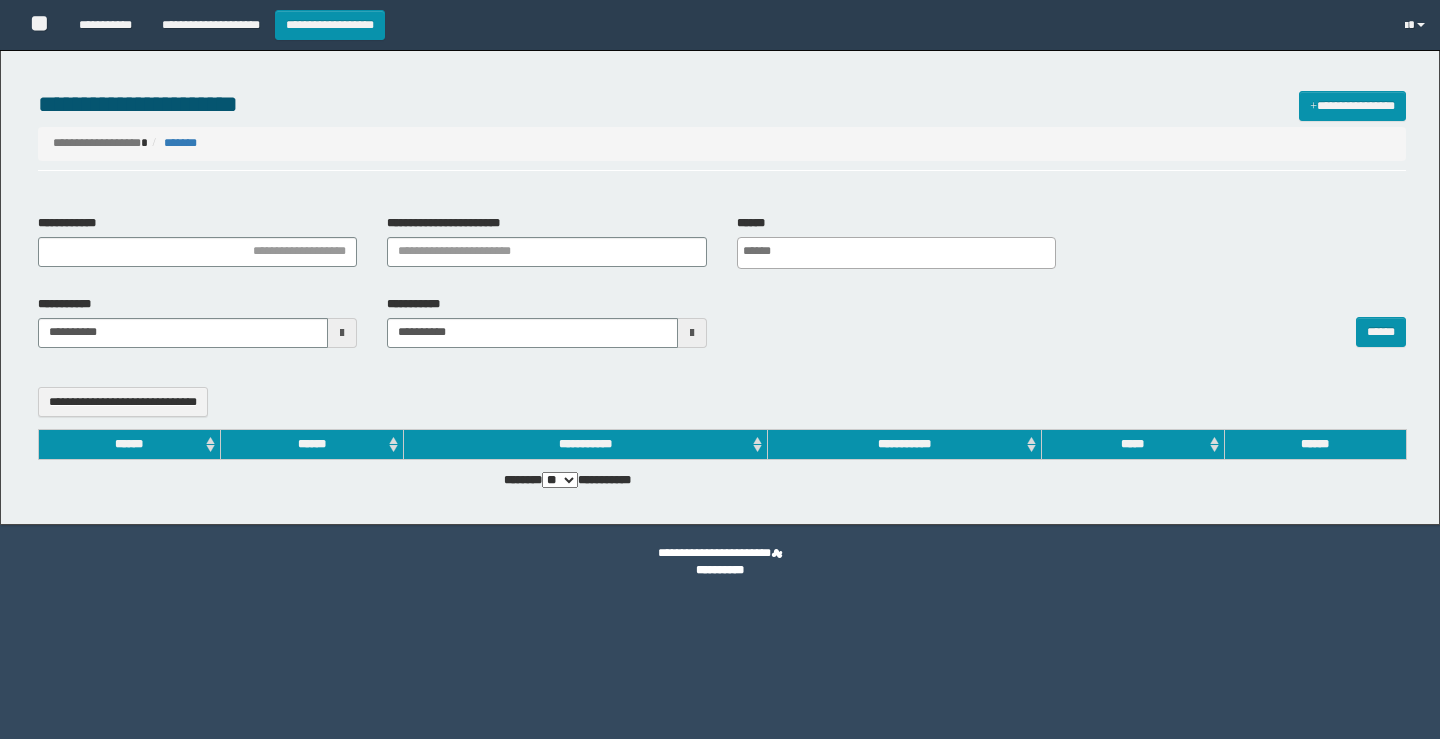 select 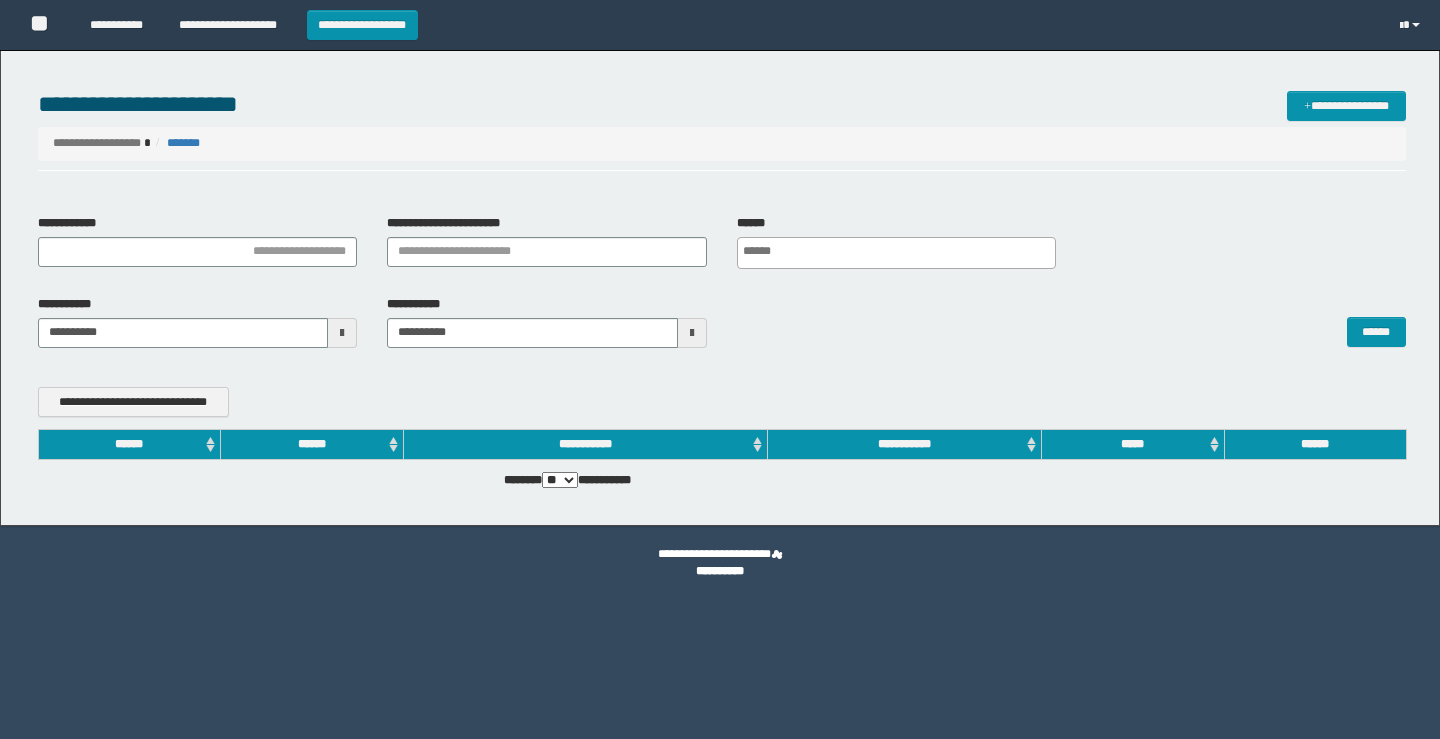 scroll, scrollTop: 0, scrollLeft: 0, axis: both 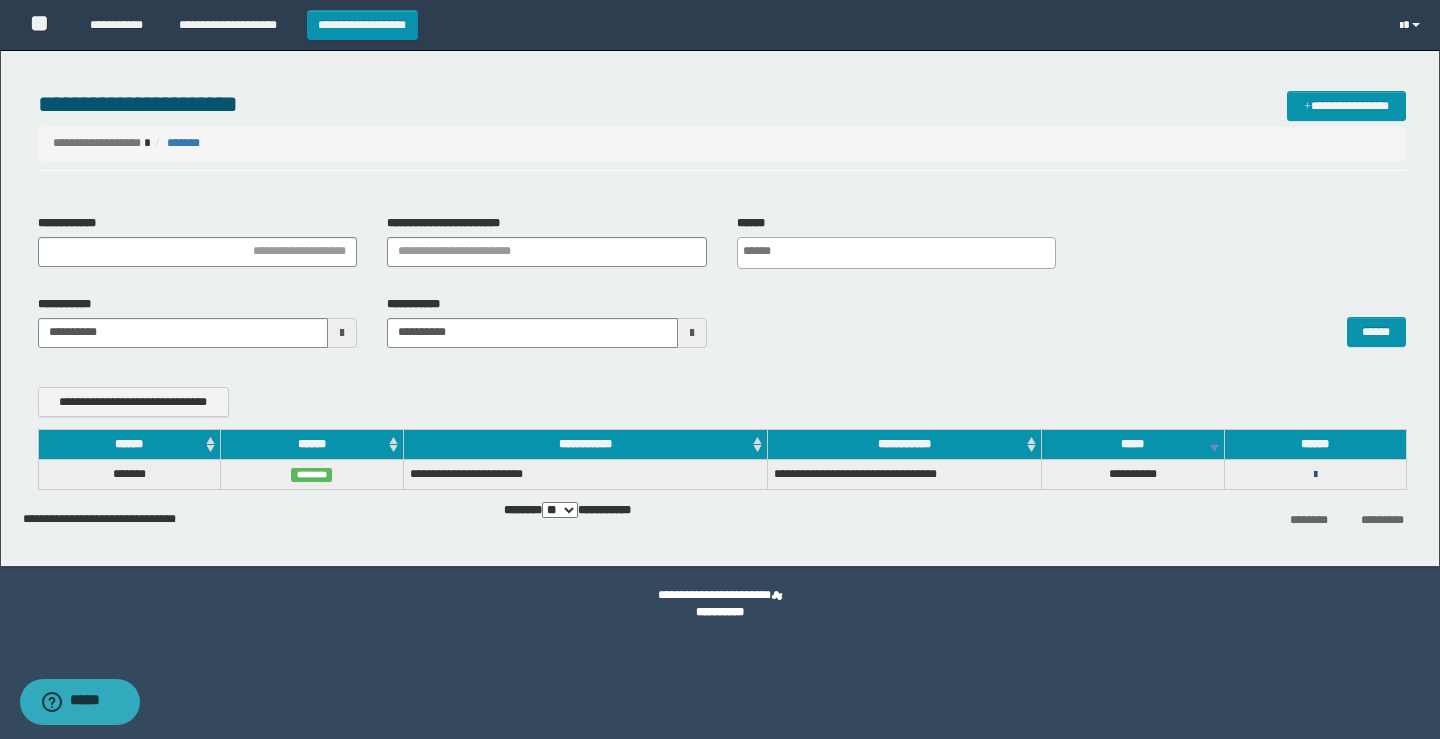 click at bounding box center (1315, 475) 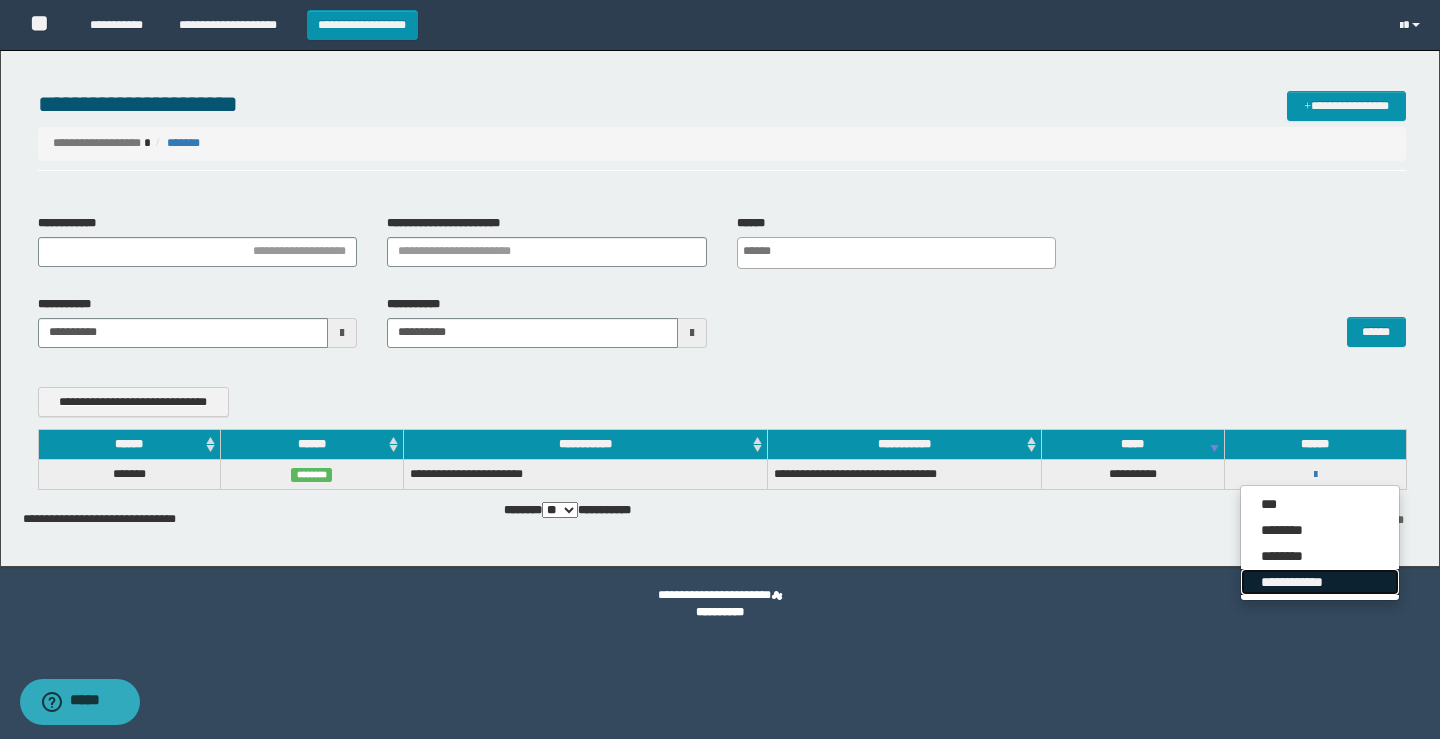 click on "**********" at bounding box center [1320, 582] 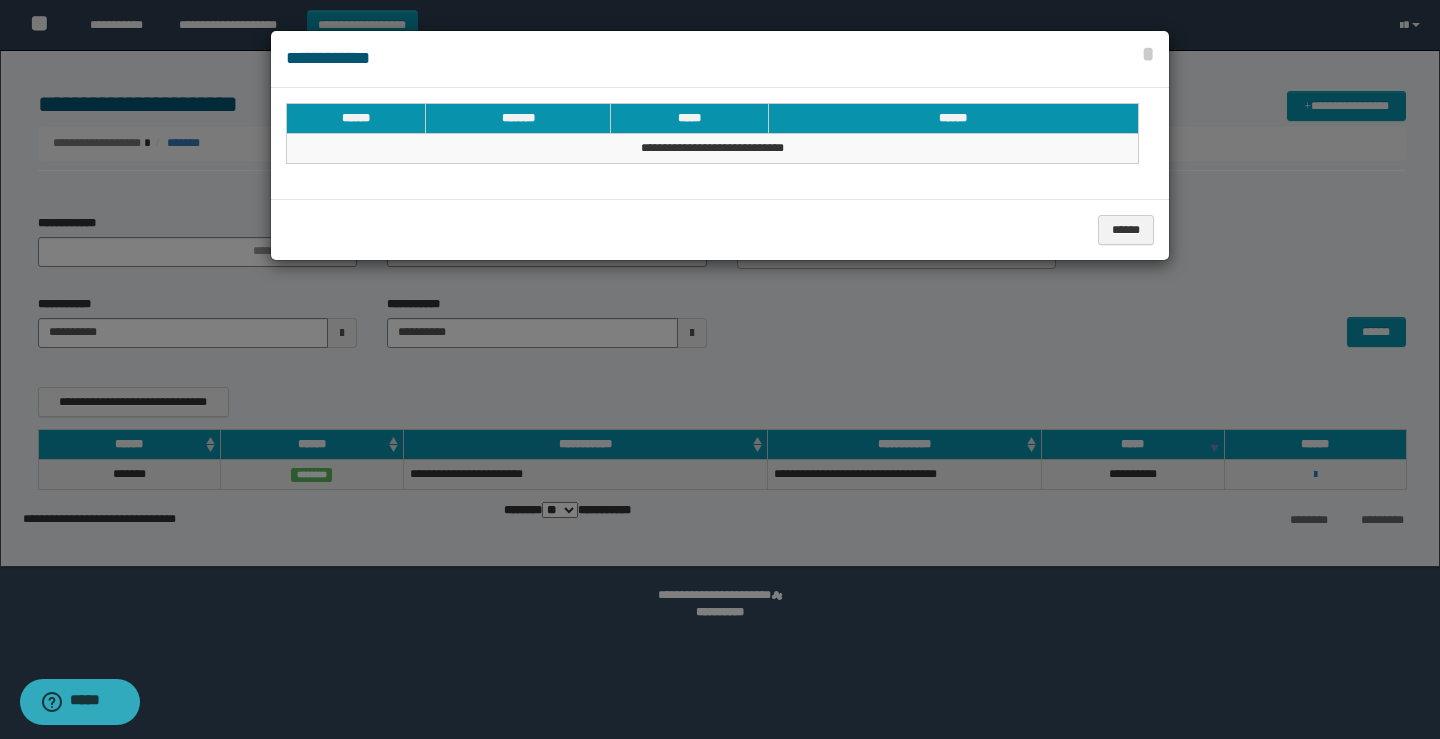 click at bounding box center (720, 369) 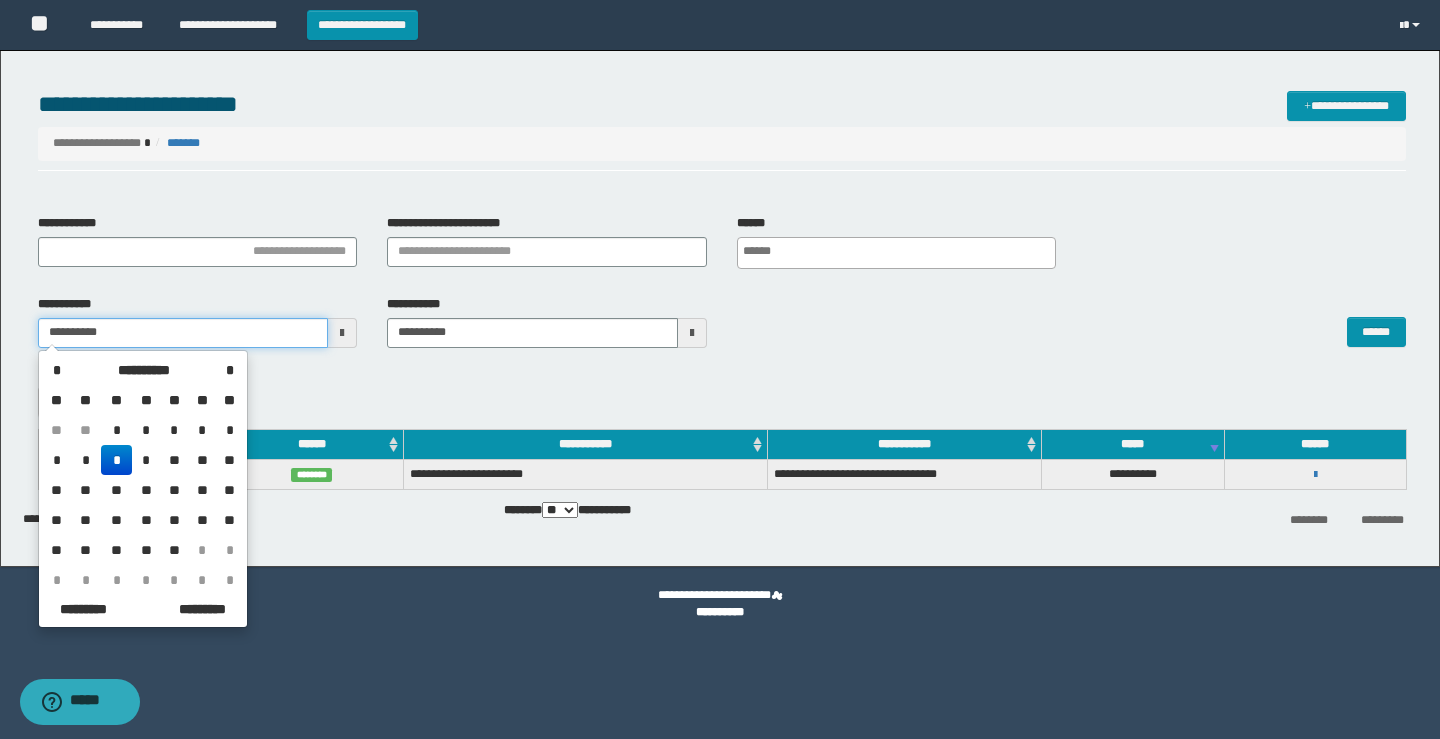 click on "**********" at bounding box center [183, 333] 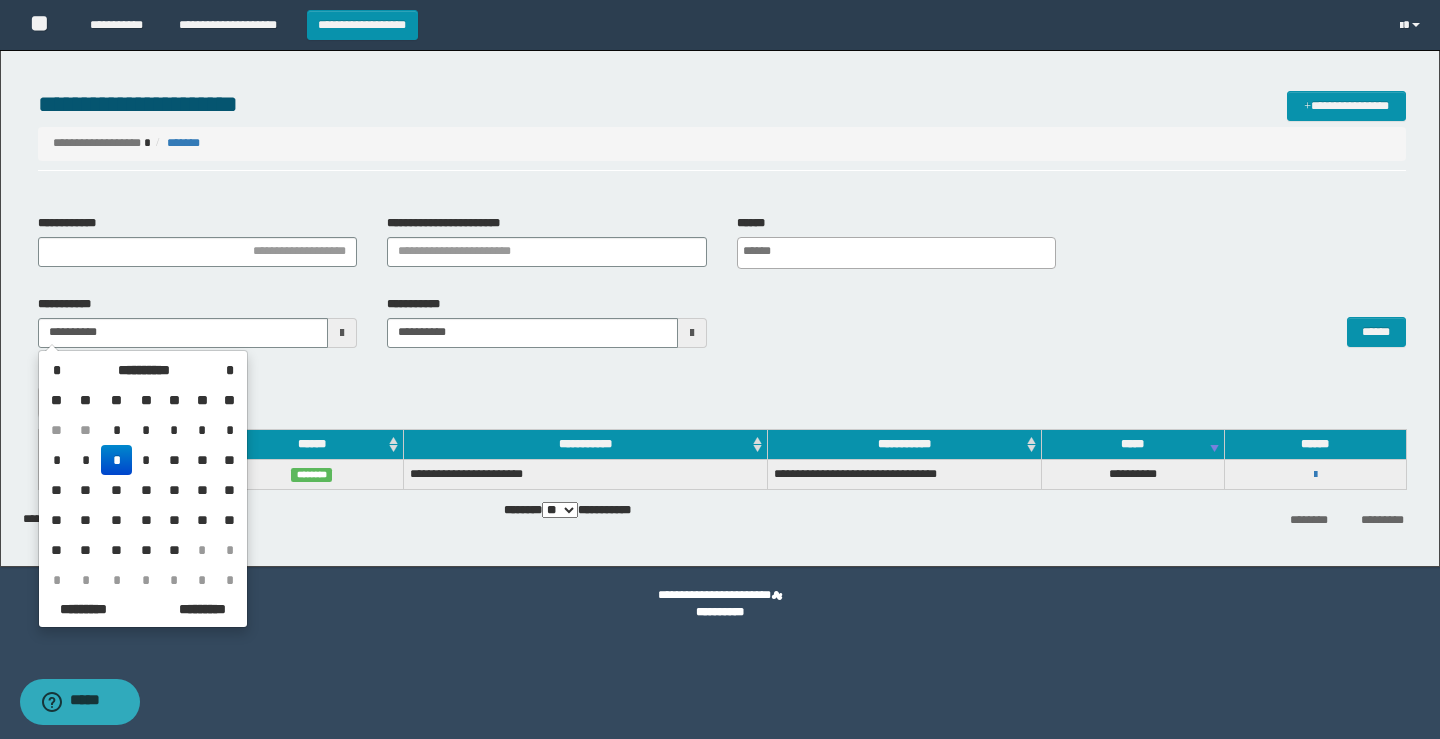 click on "**********" at bounding box center [722, 104] 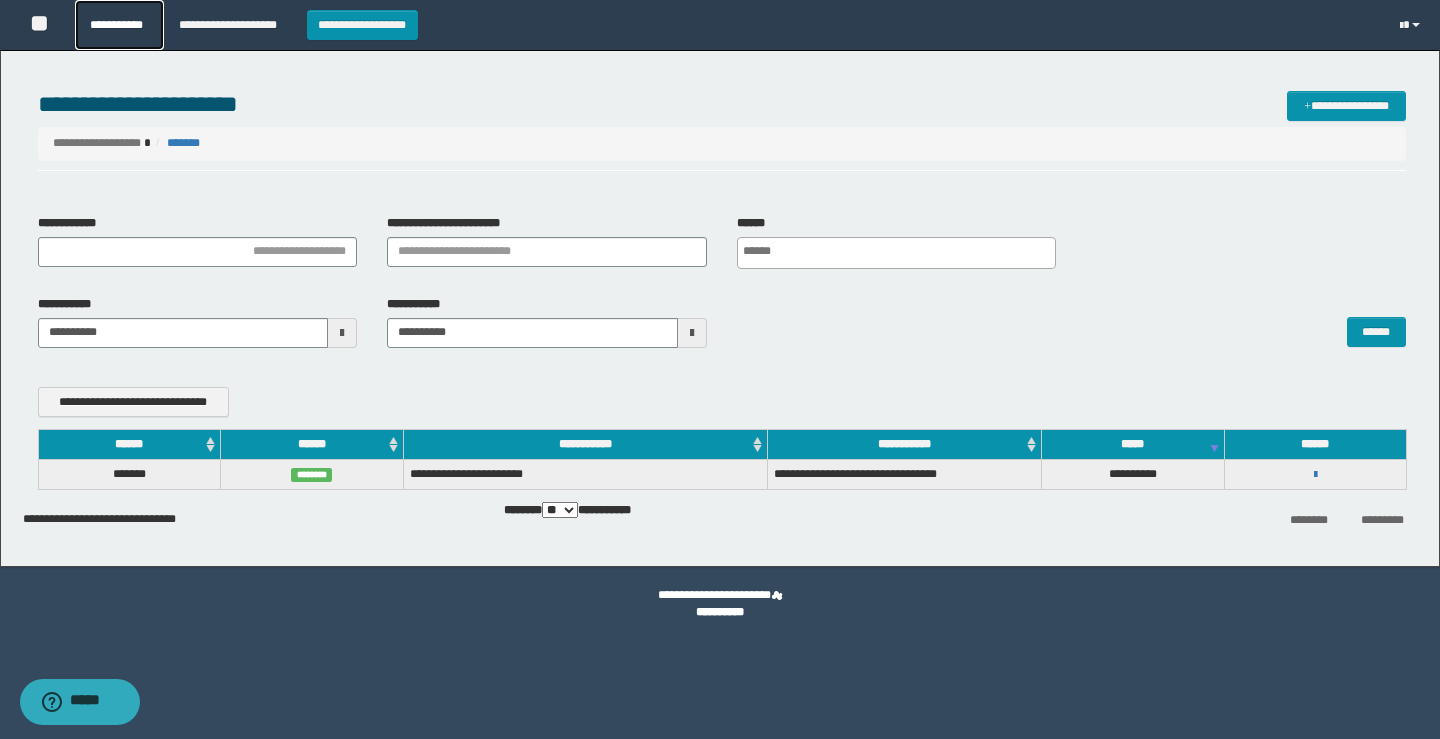 click on "**********" at bounding box center (119, 25) 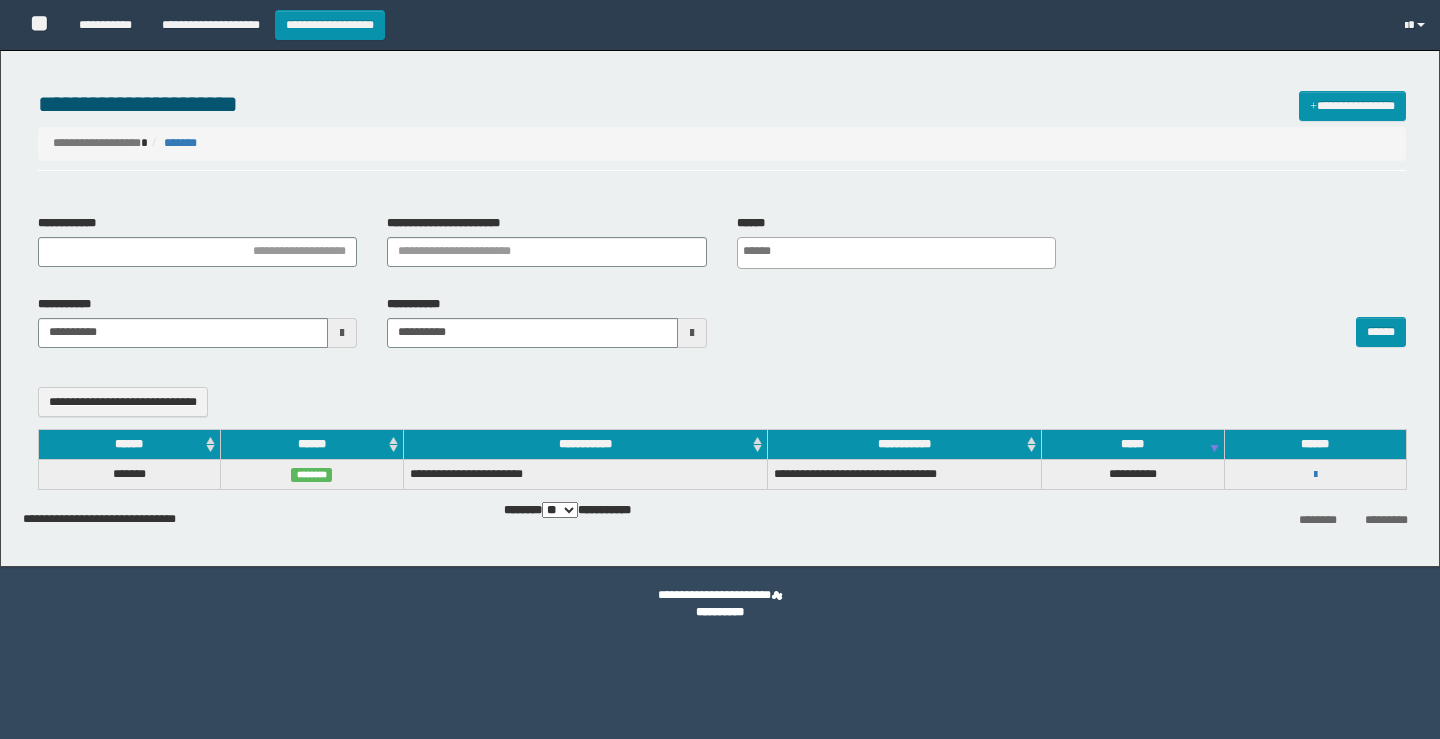 select 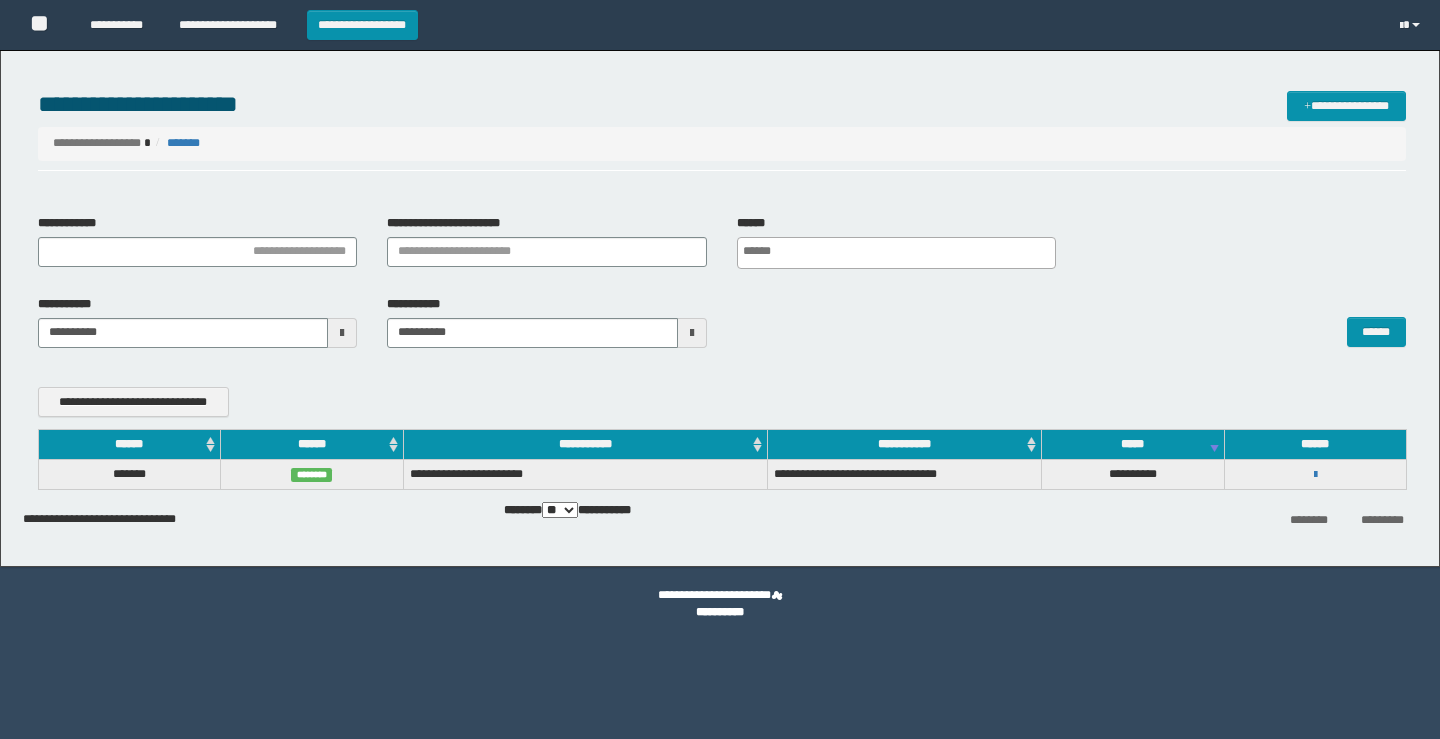 scroll, scrollTop: 0, scrollLeft: 0, axis: both 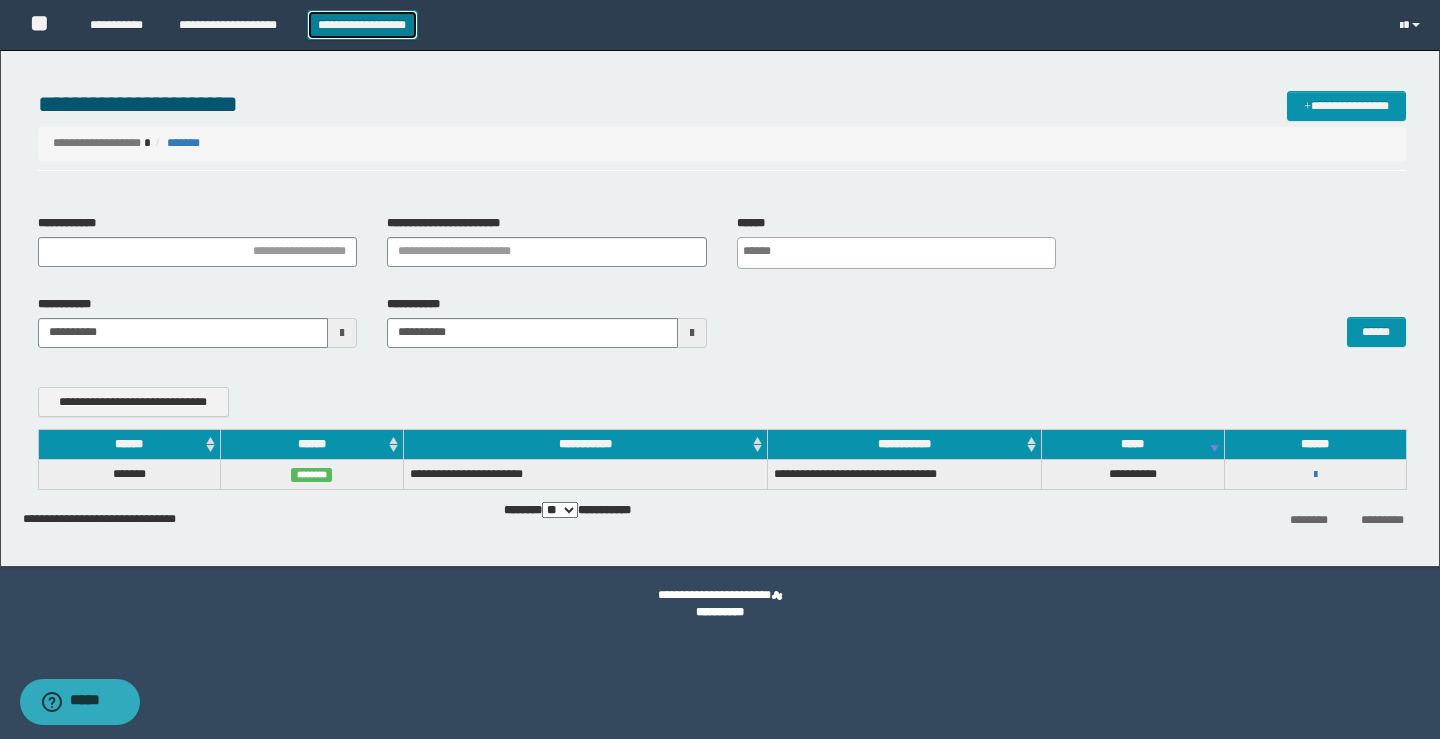 click on "**********" at bounding box center [362, 25] 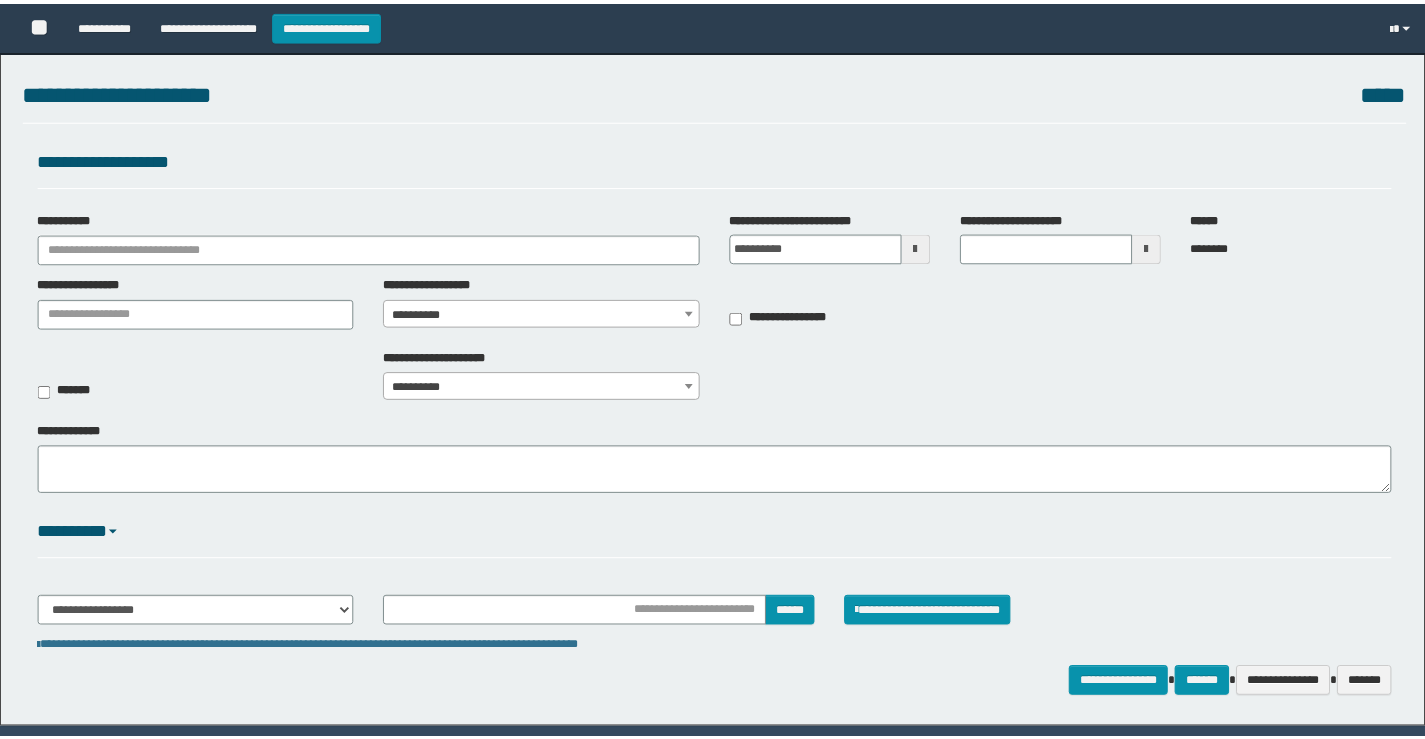 scroll, scrollTop: 0, scrollLeft: 0, axis: both 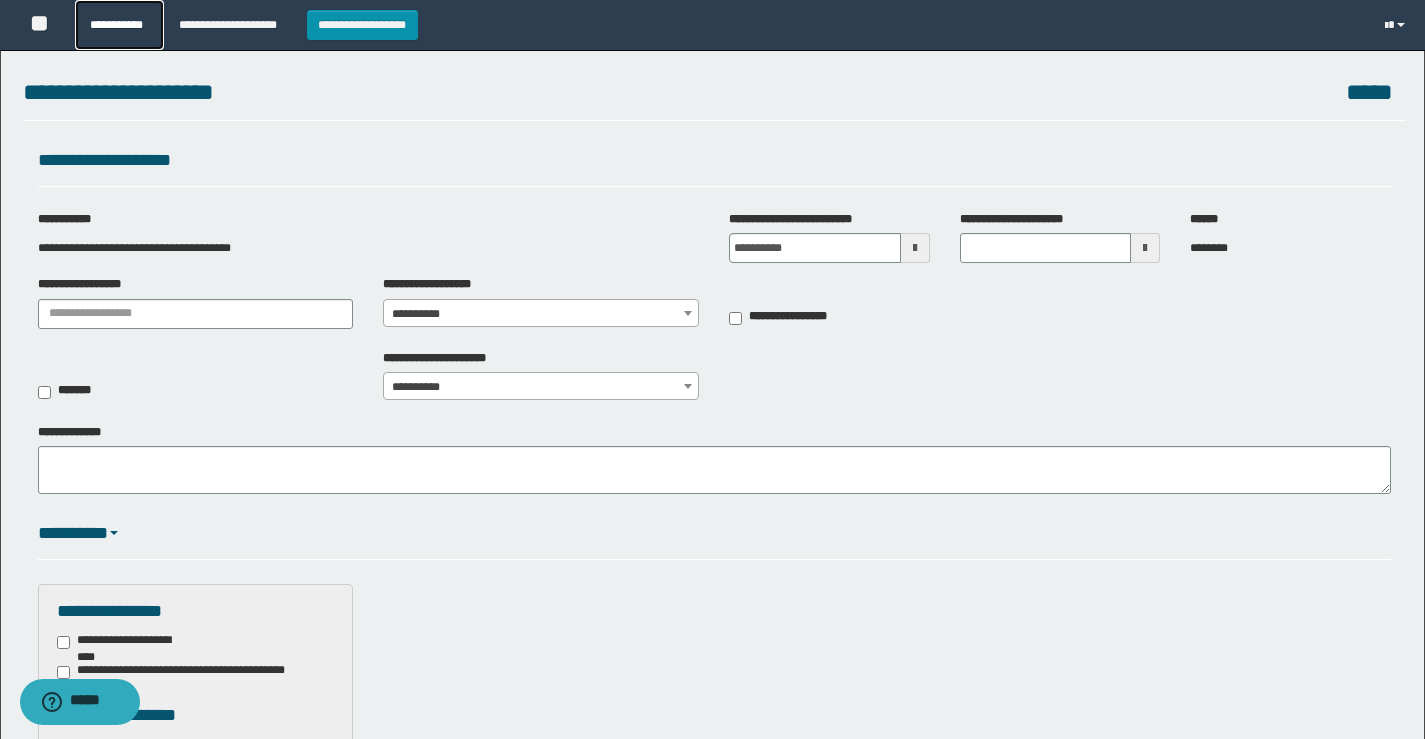 click on "**********" at bounding box center [119, 25] 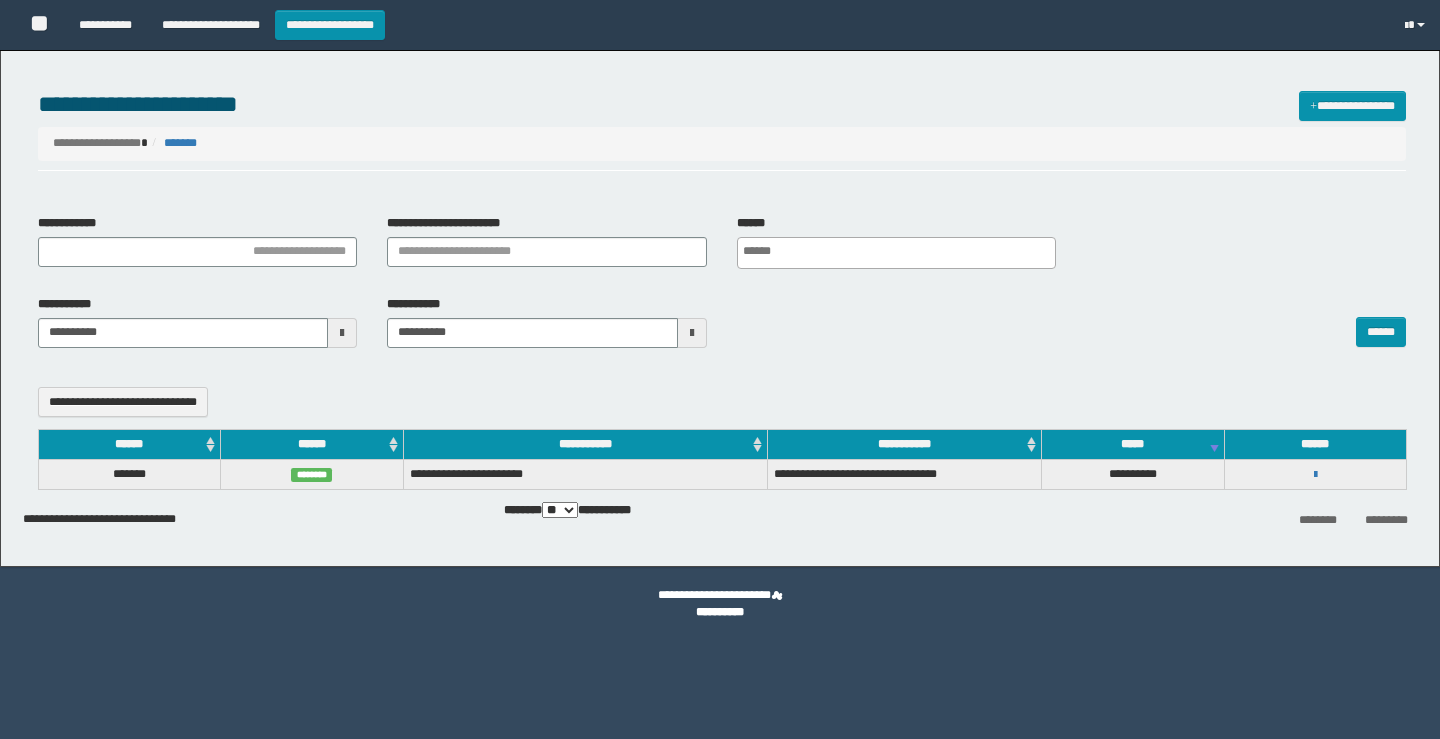 select 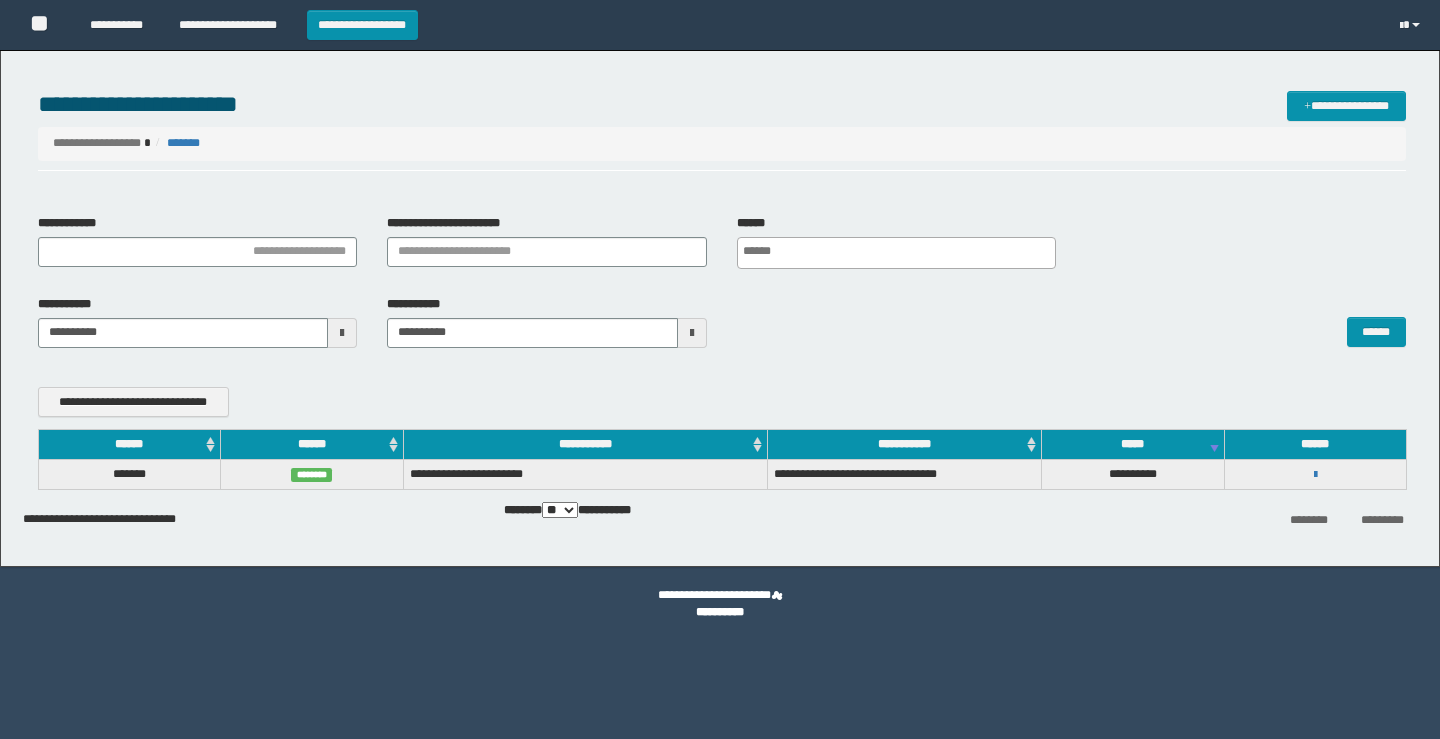 scroll, scrollTop: 0, scrollLeft: 0, axis: both 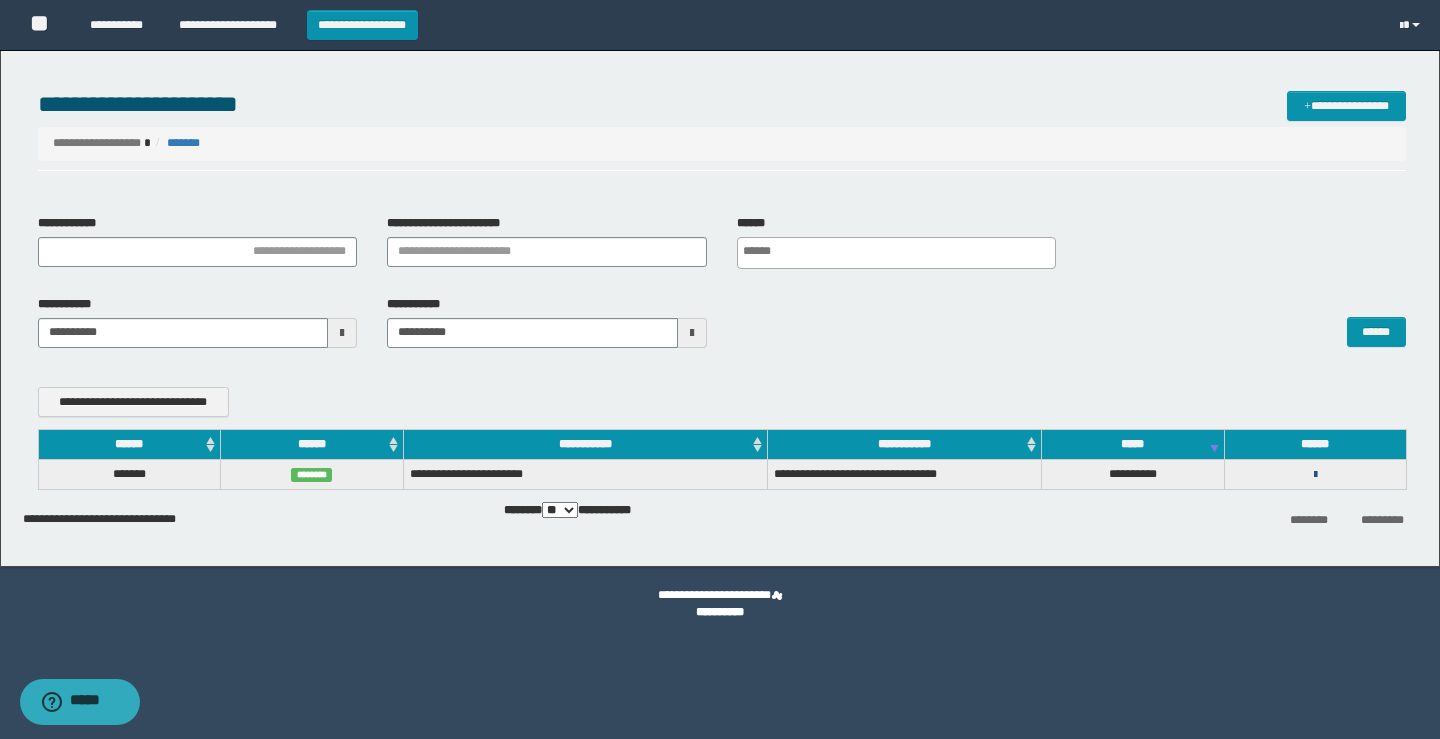 click at bounding box center (1315, 475) 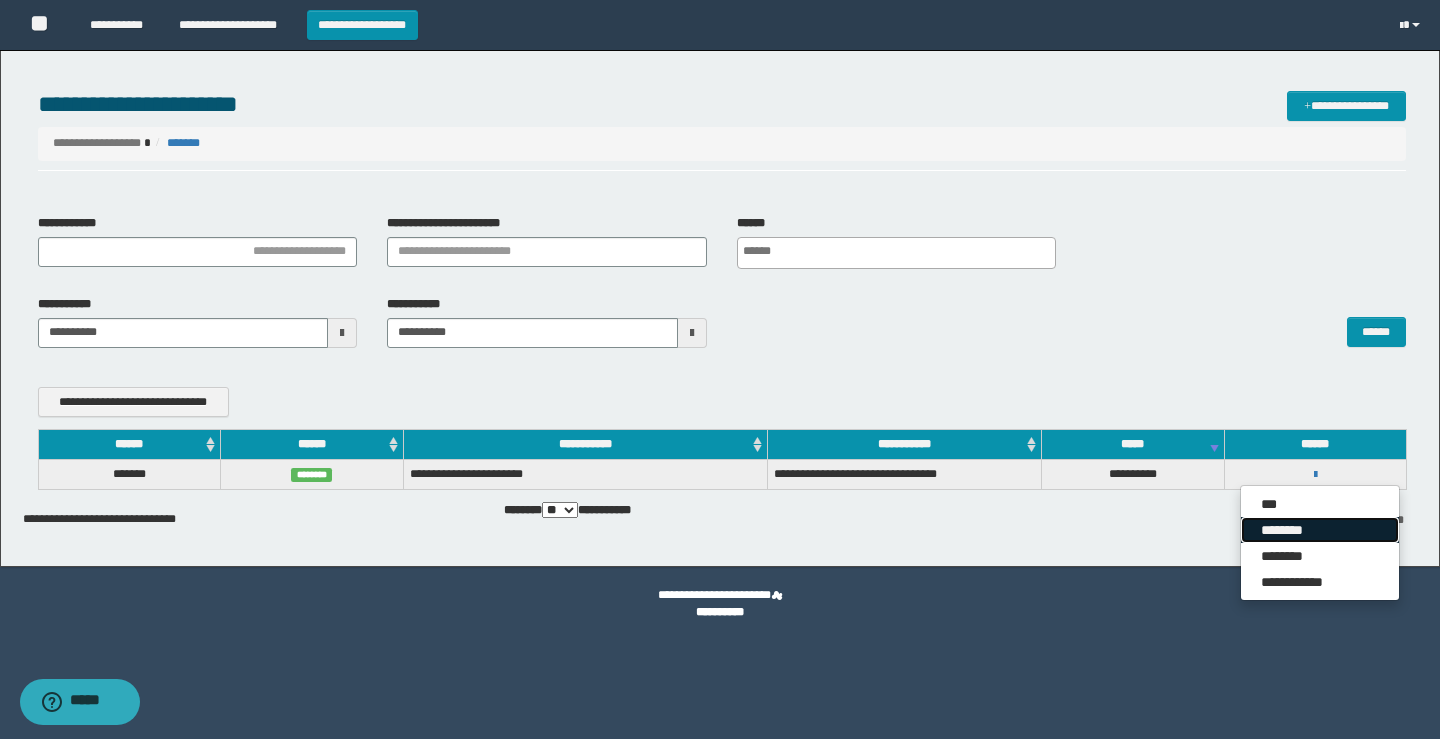 click on "********" at bounding box center (1320, 530) 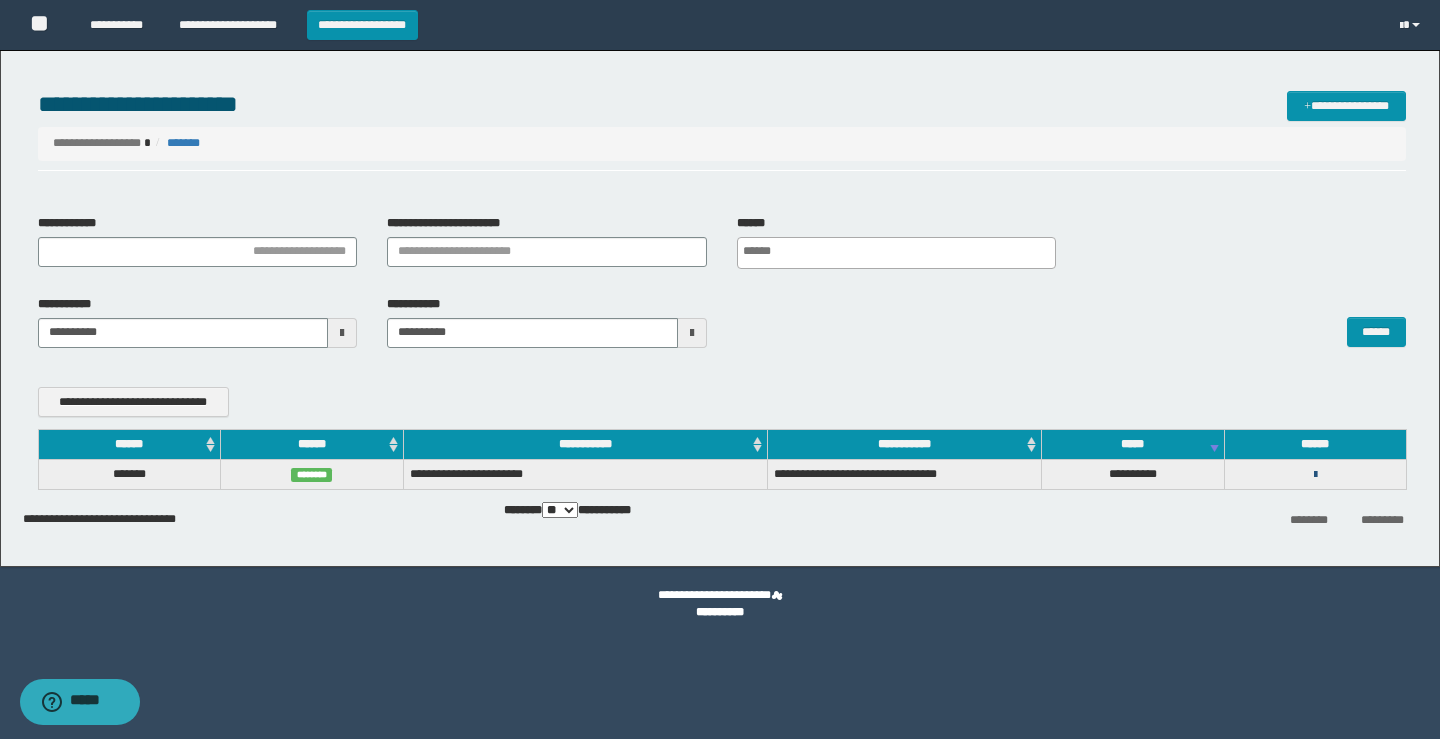 click at bounding box center (1315, 475) 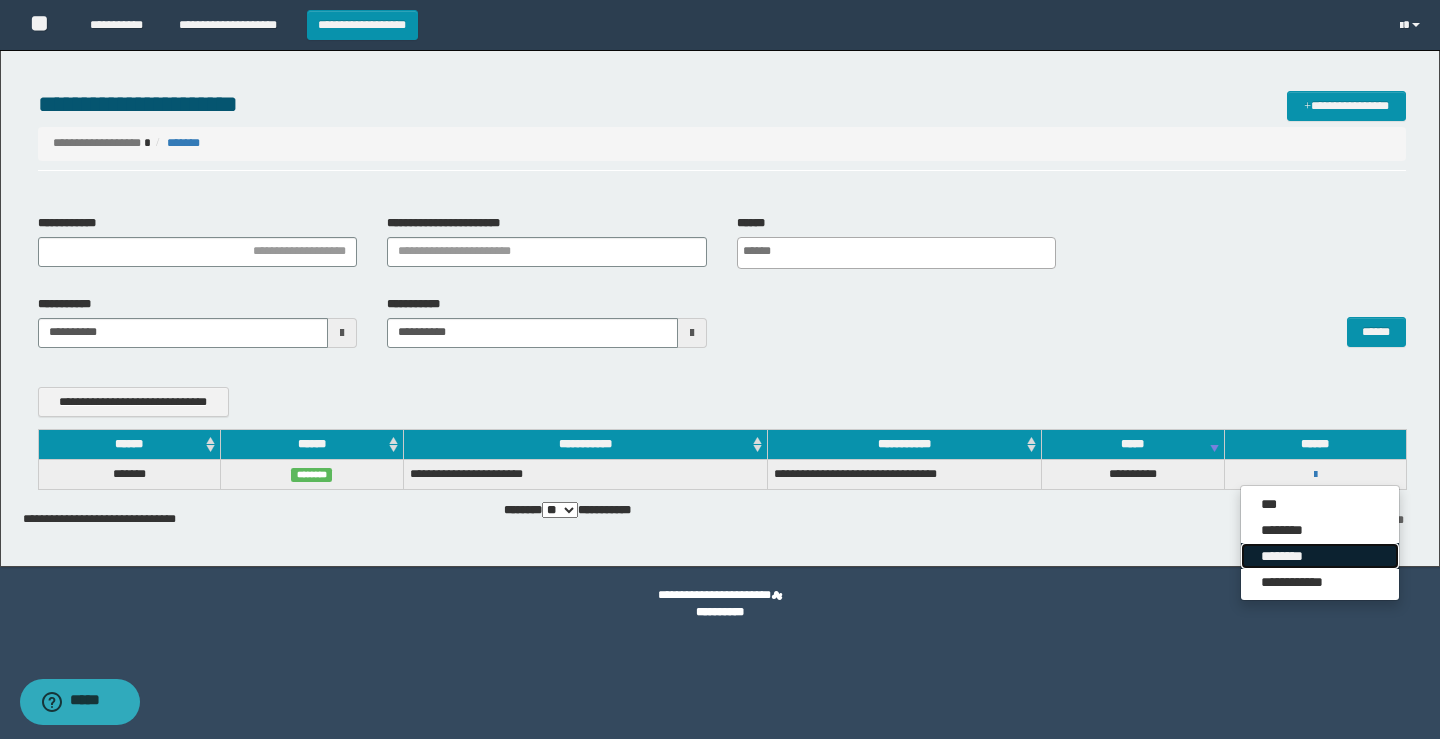 click on "********" at bounding box center [1320, 556] 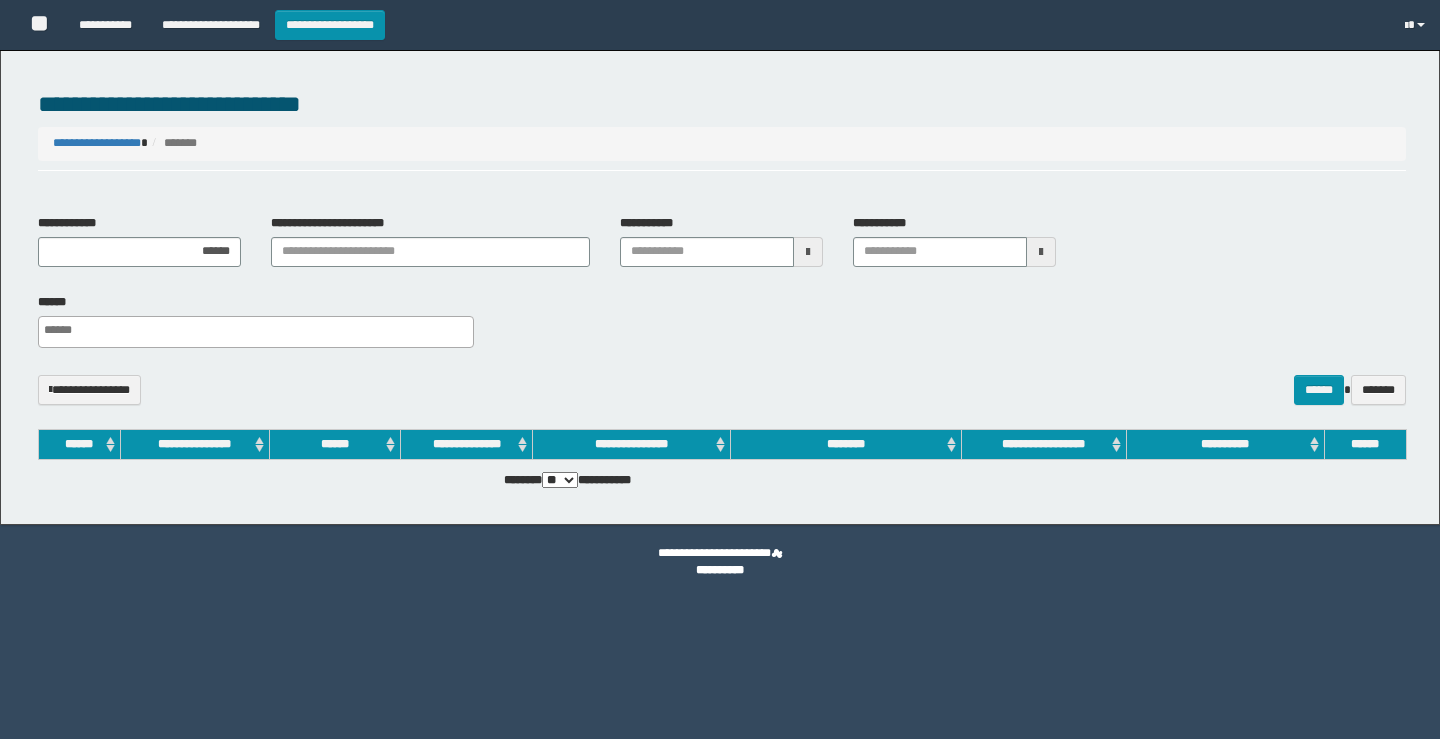 select 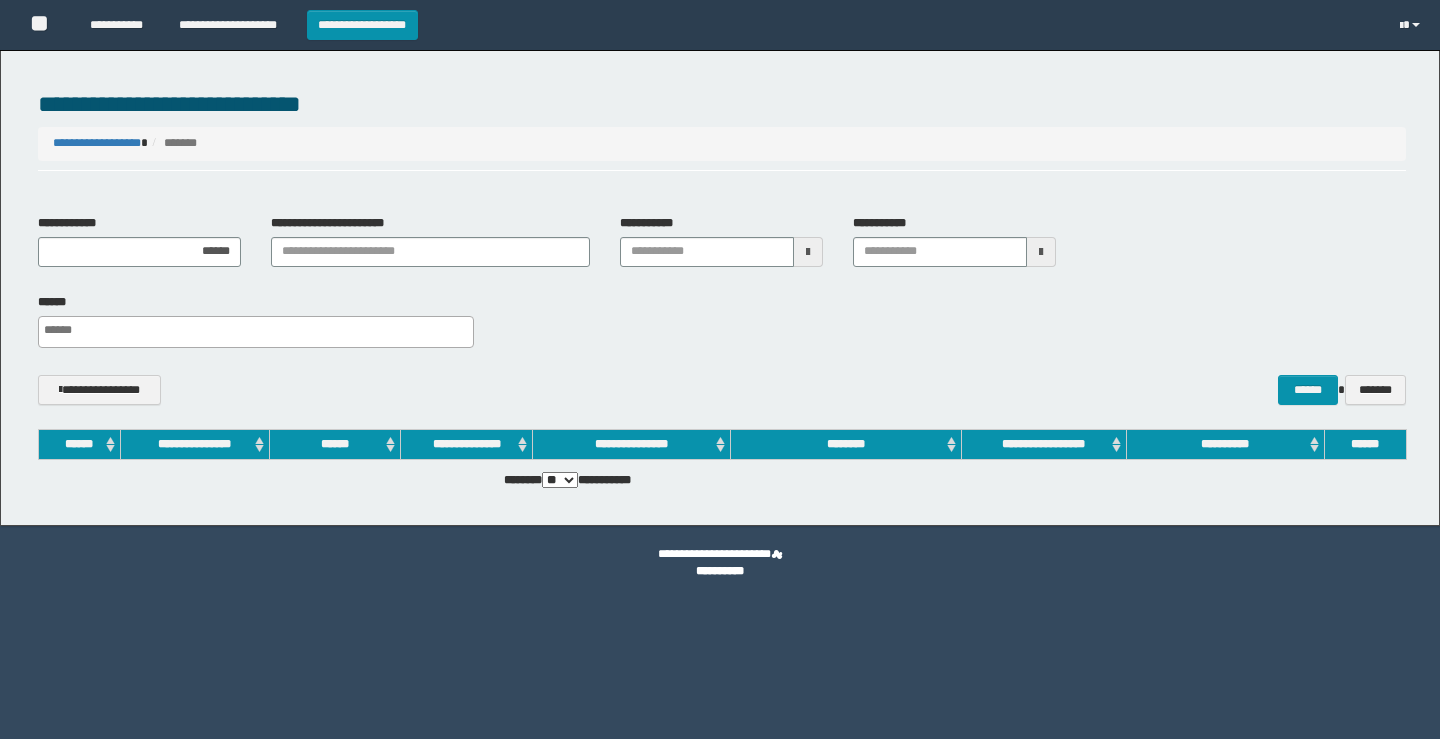 scroll, scrollTop: 0, scrollLeft: 0, axis: both 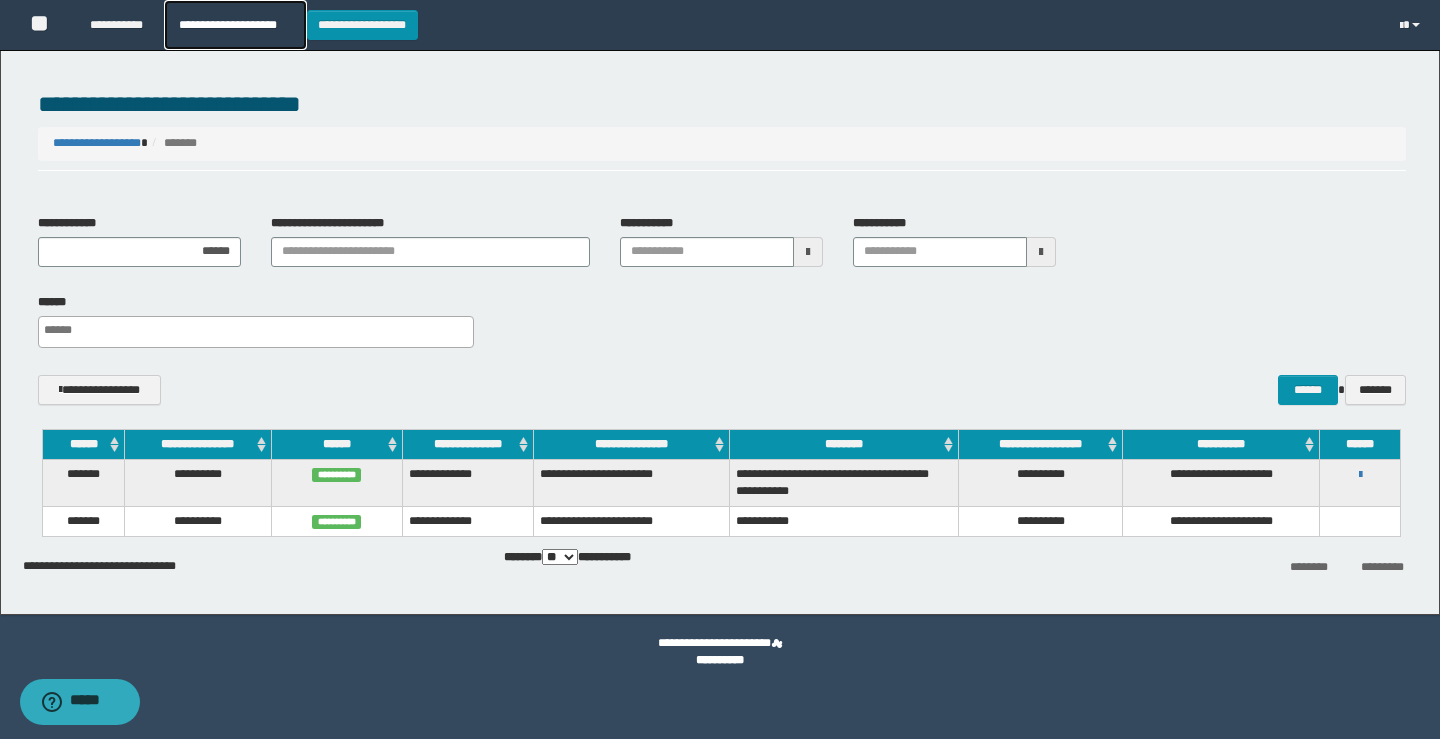 click on "**********" at bounding box center (235, 25) 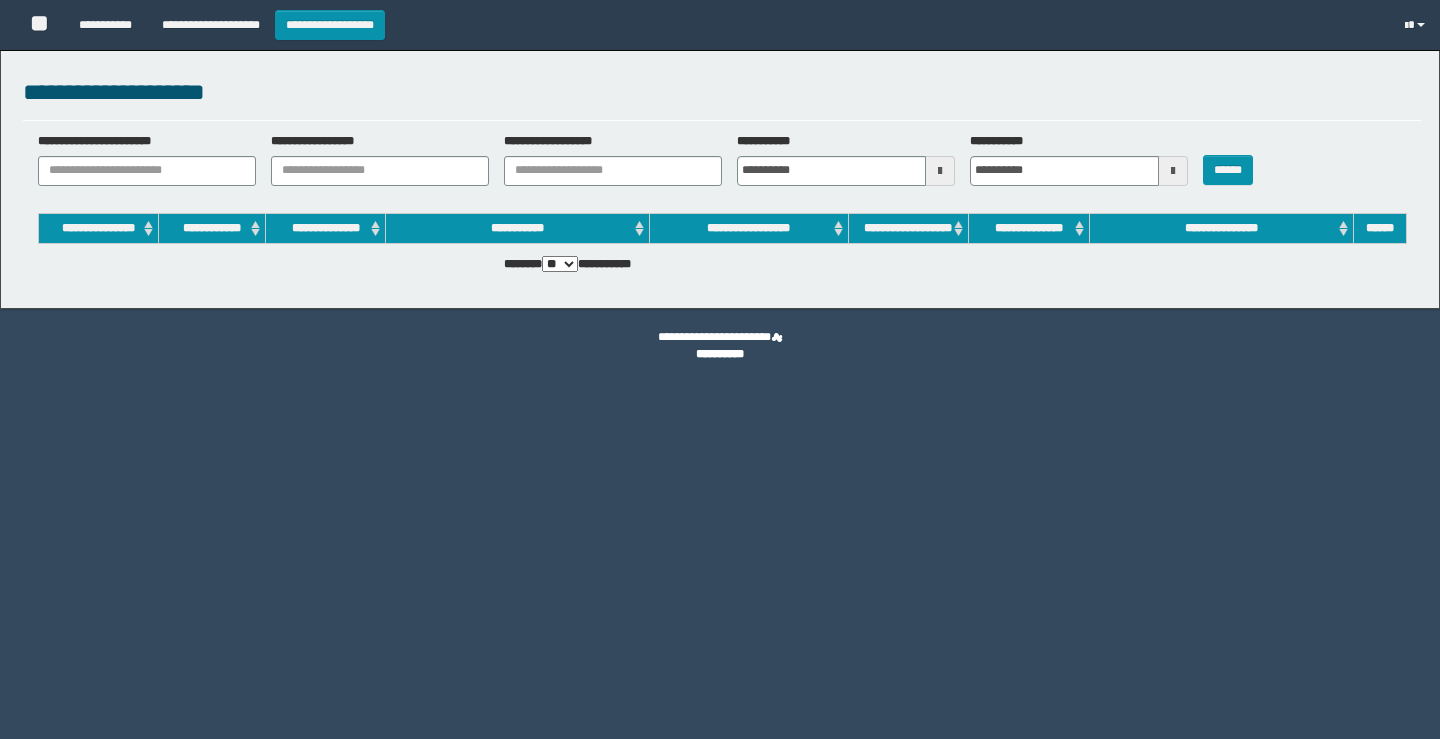 scroll, scrollTop: 0, scrollLeft: 0, axis: both 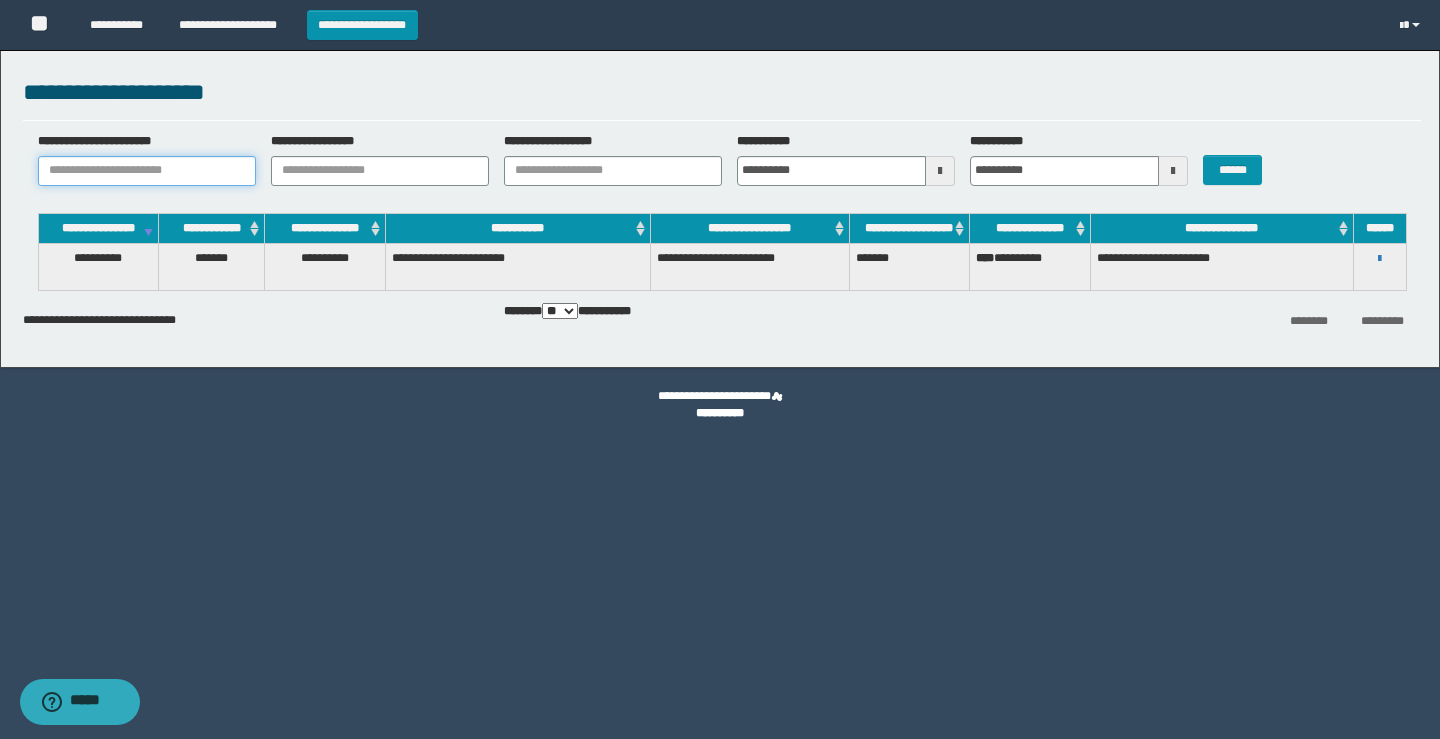 click on "**********" at bounding box center (147, 171) 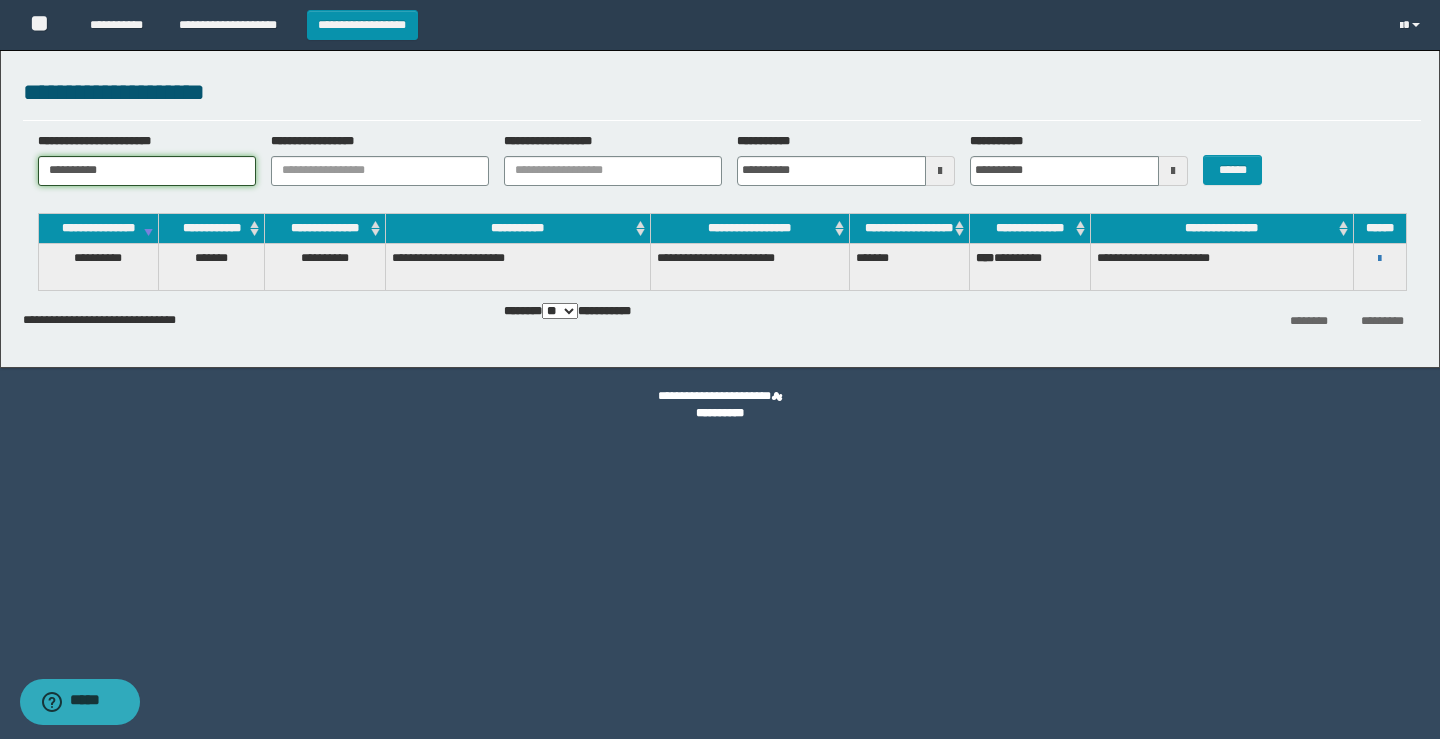type on "**********" 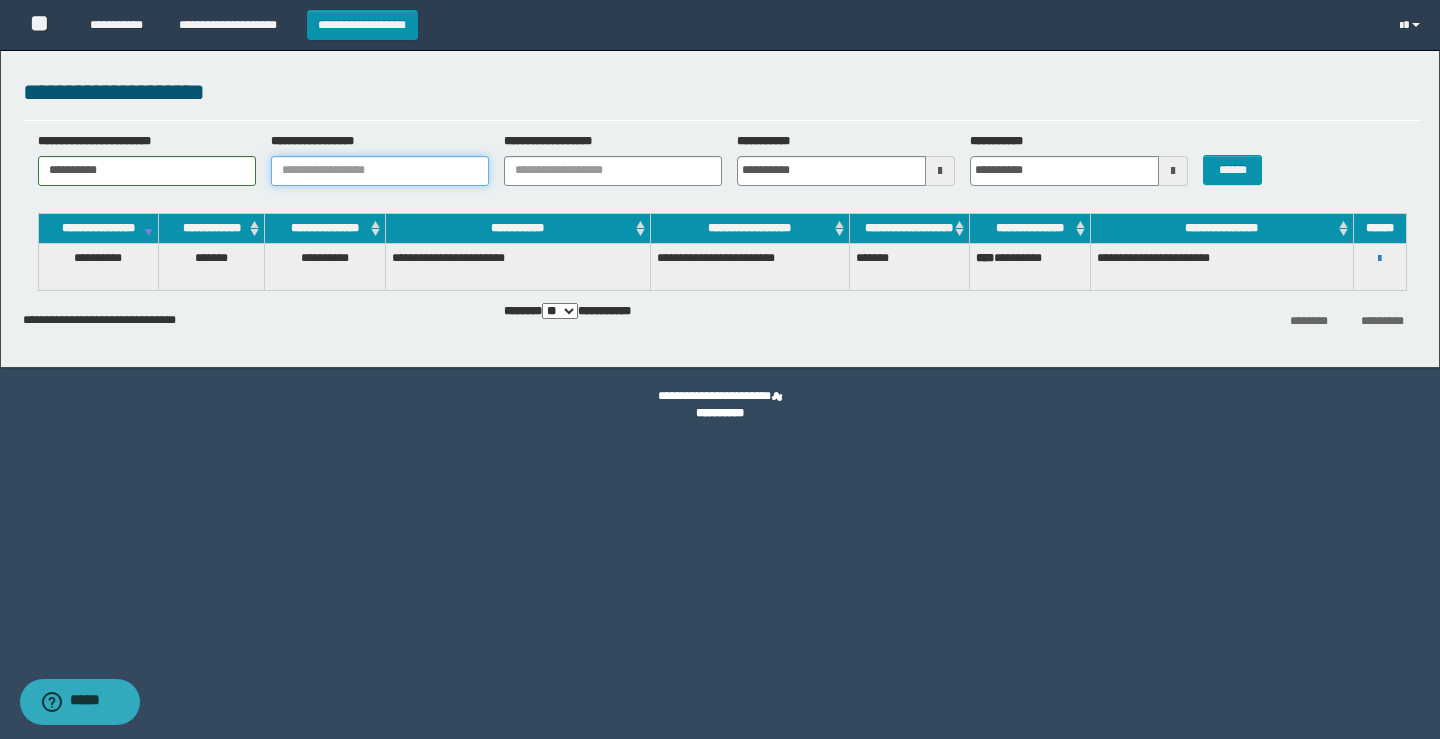 click on "**********" at bounding box center (380, 171) 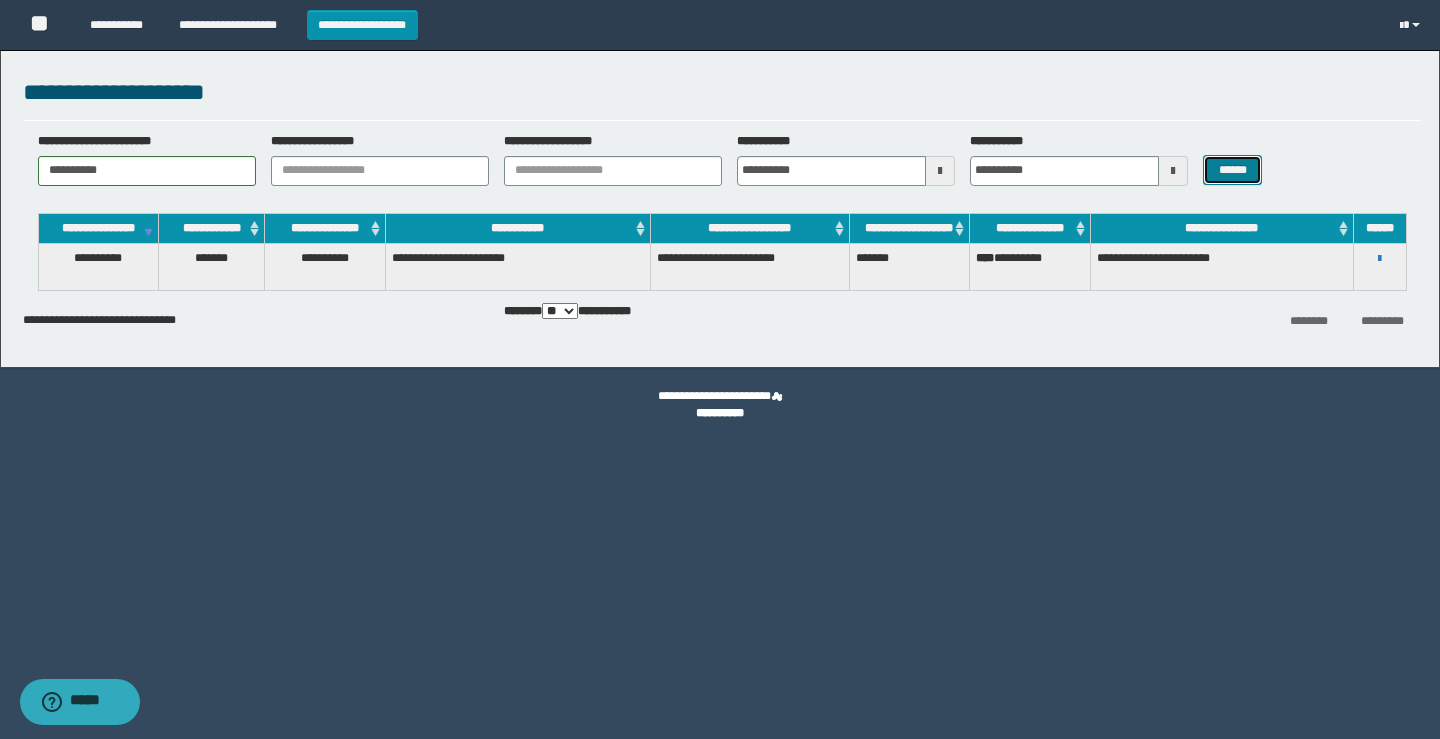 click on "******" at bounding box center [1232, 170] 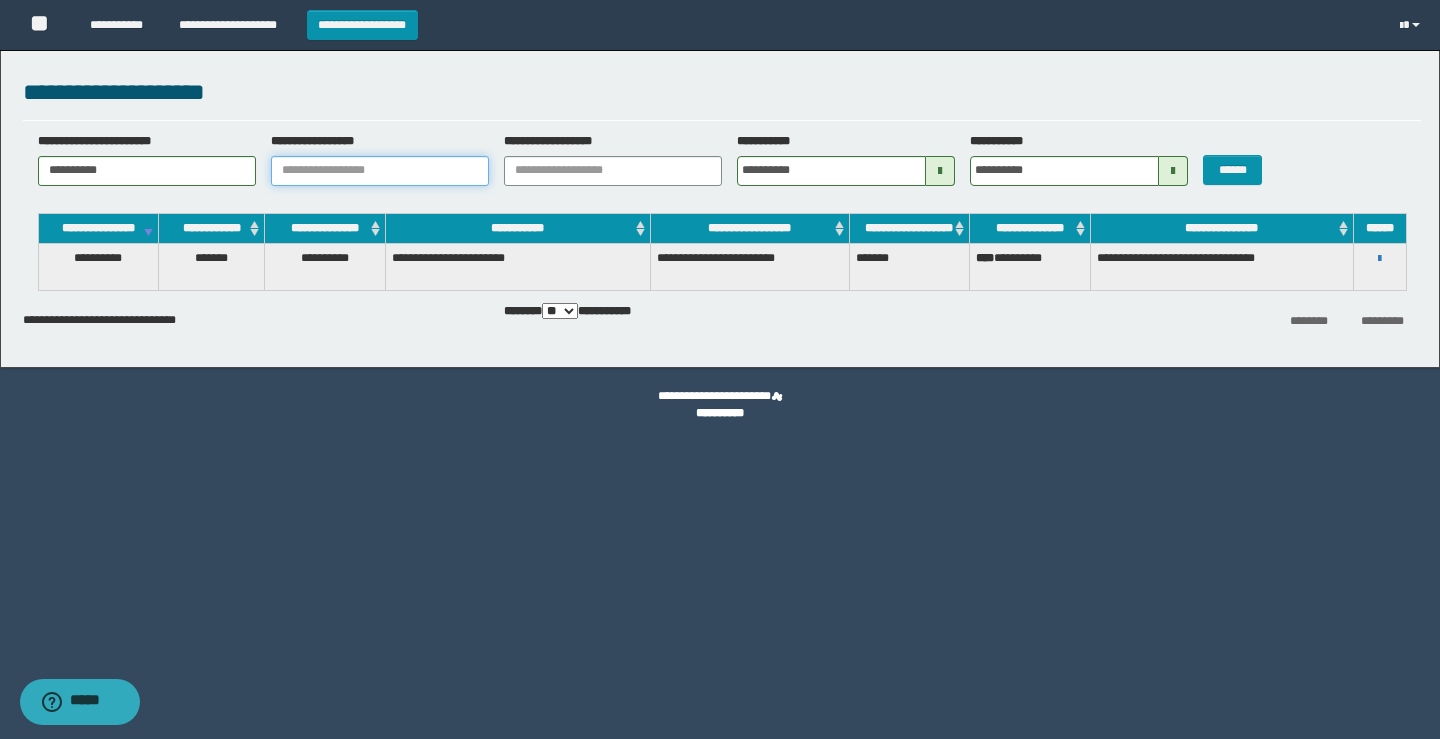 click on "**********" at bounding box center (380, 171) 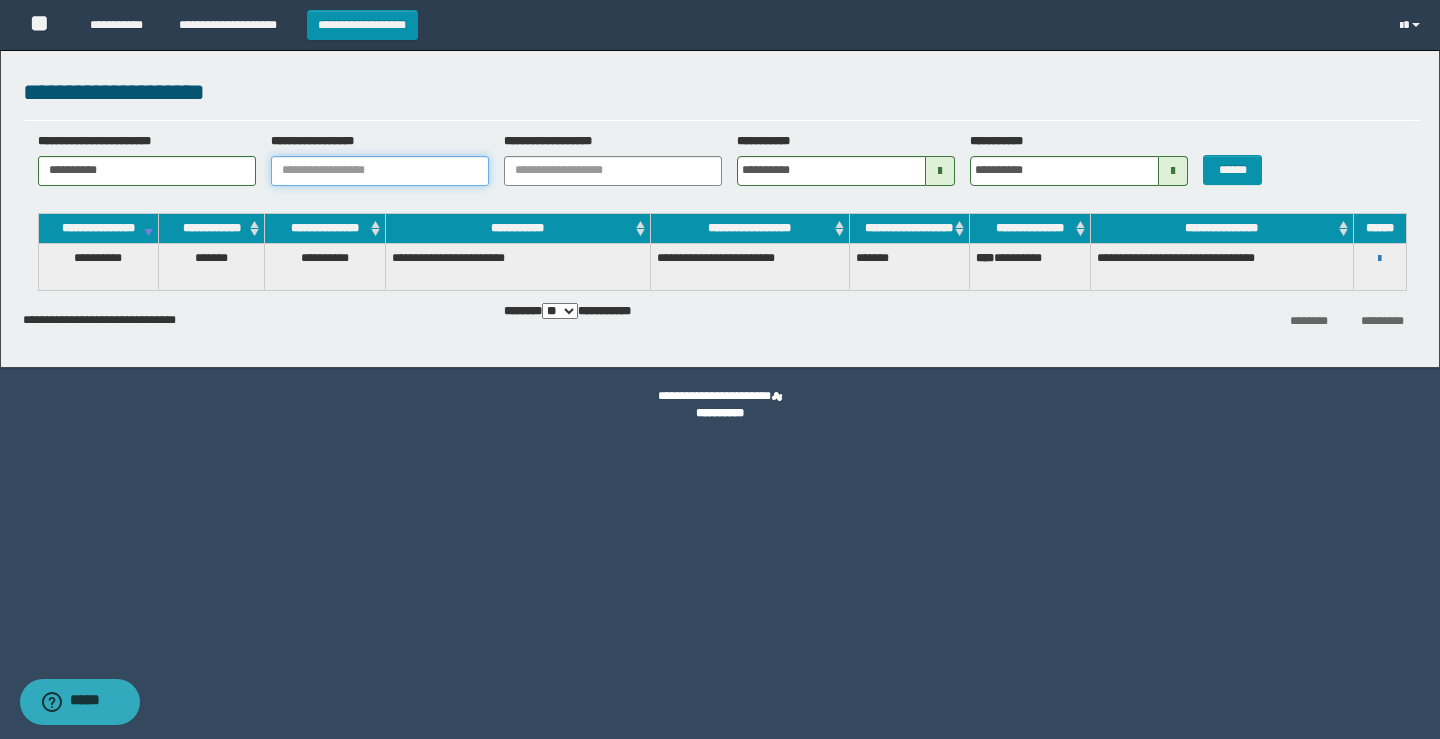 click on "**********" at bounding box center [380, 171] 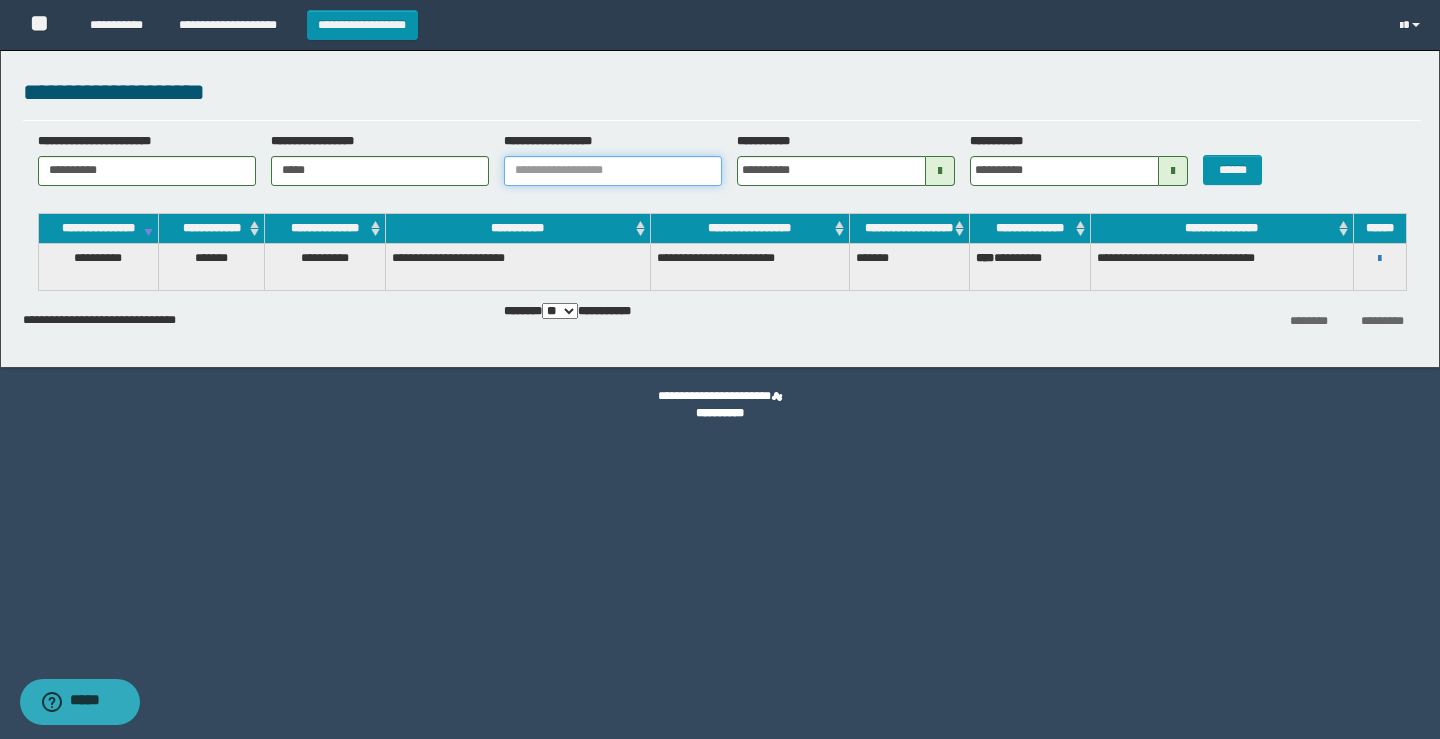 click on "**********" at bounding box center [613, 171] 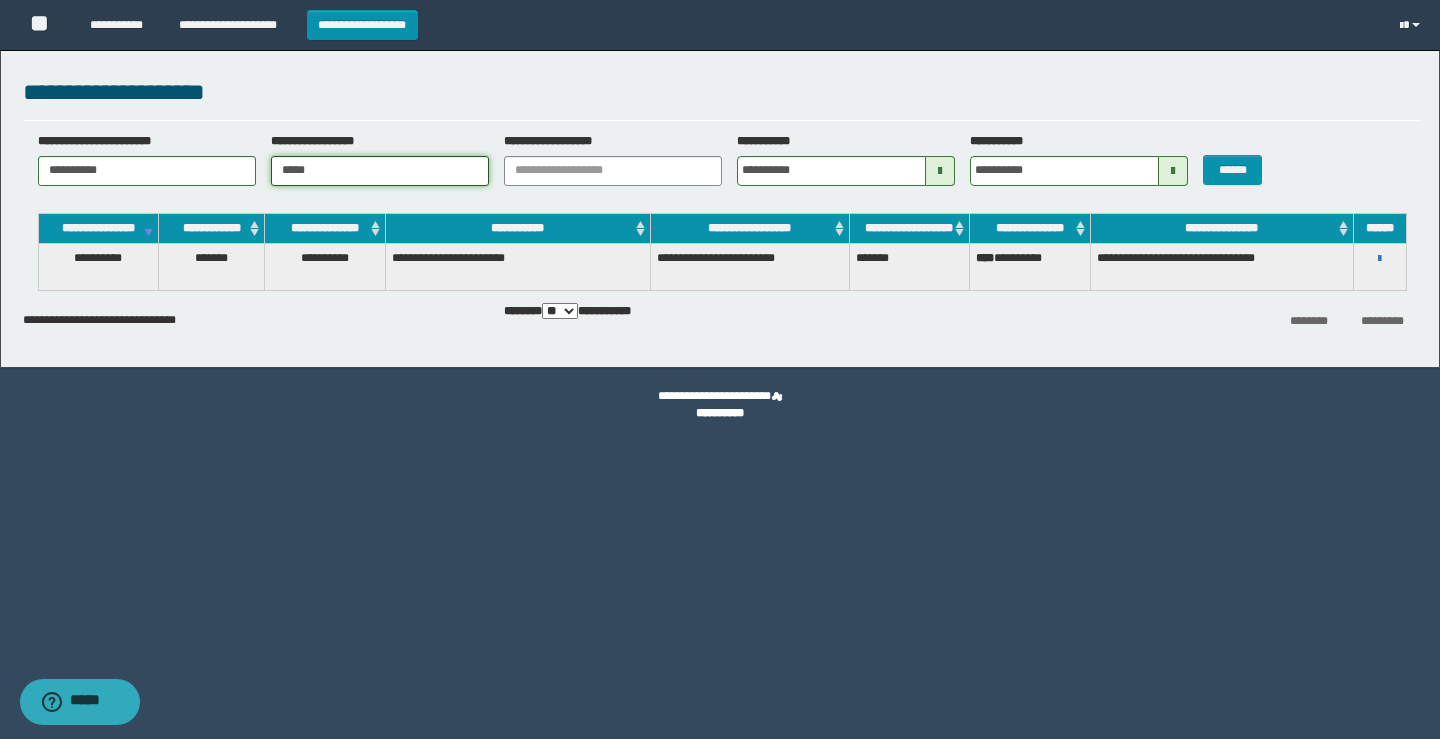 click on "*****" at bounding box center [380, 171] 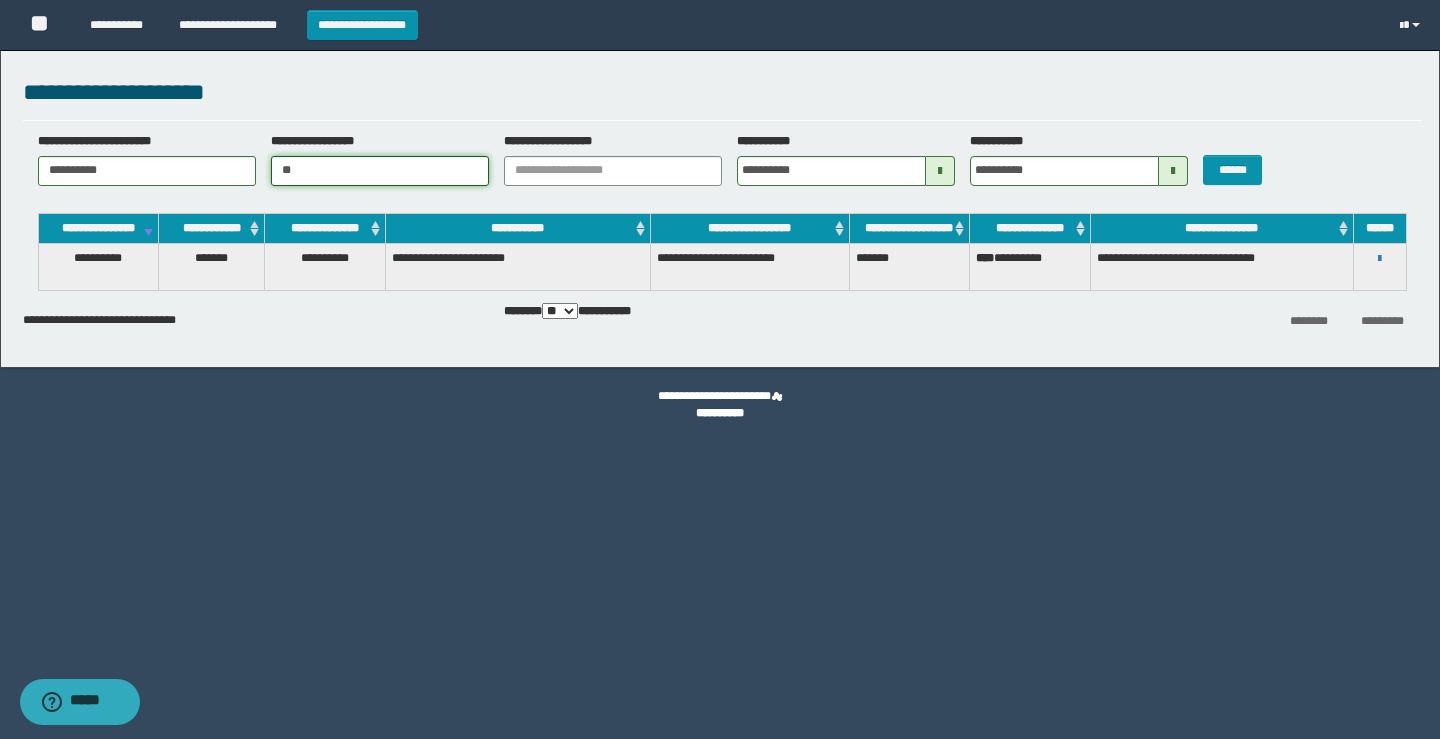 type on "*" 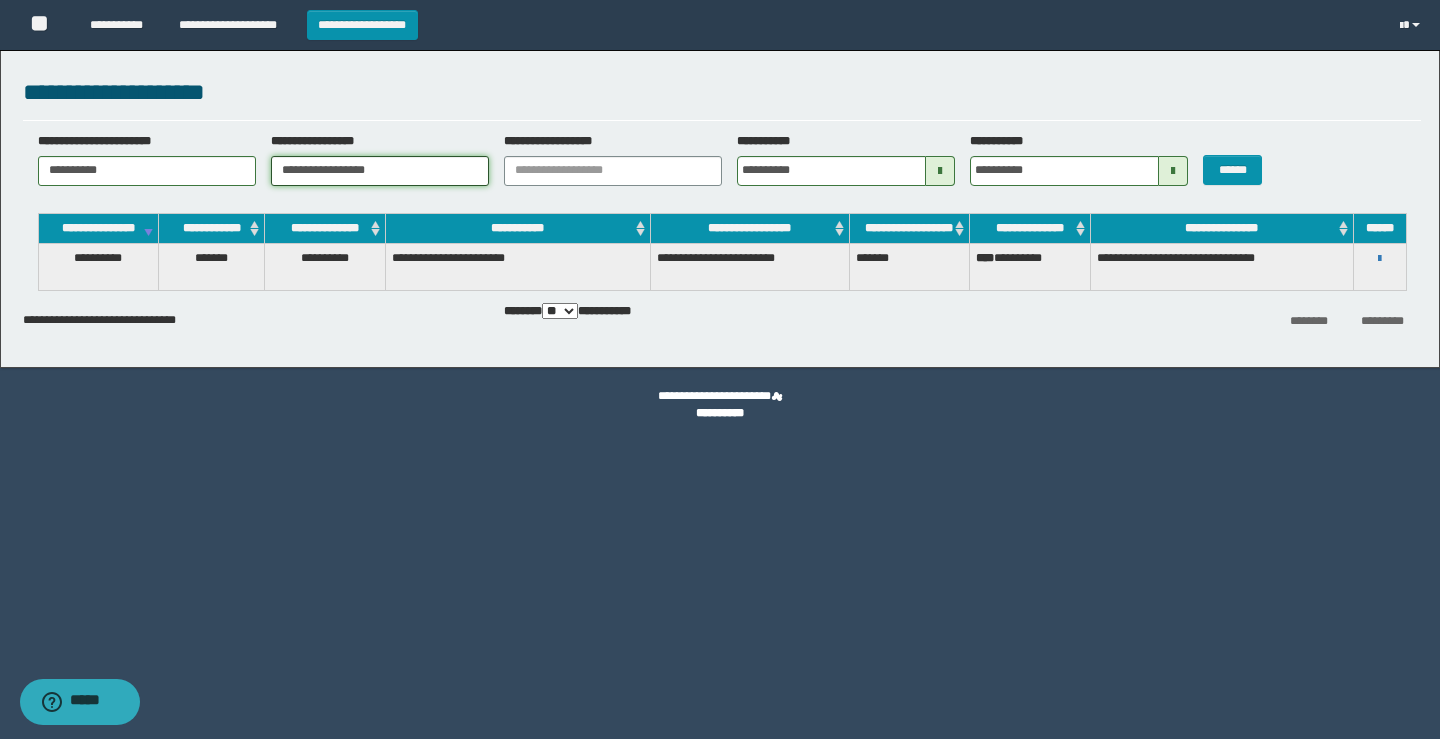 type on "**********" 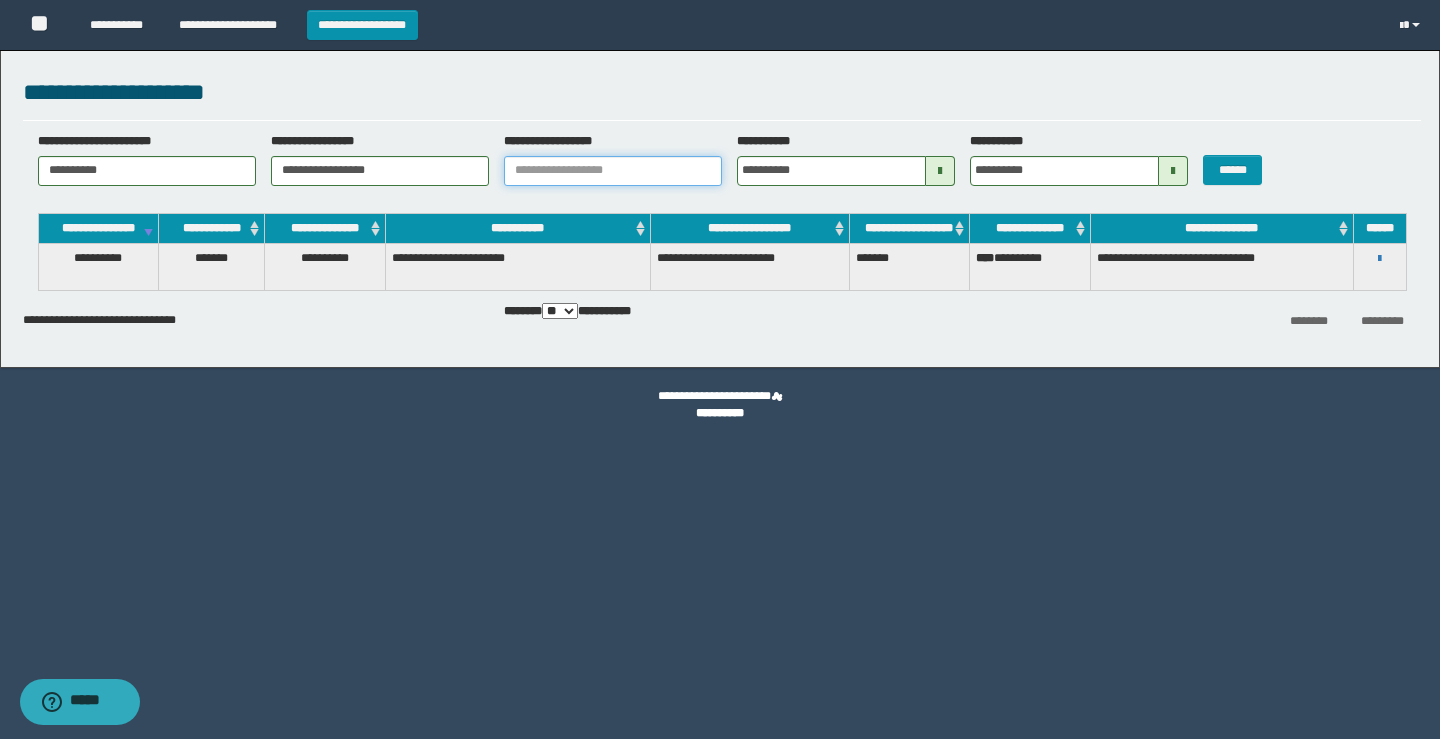 click on "**********" at bounding box center [613, 171] 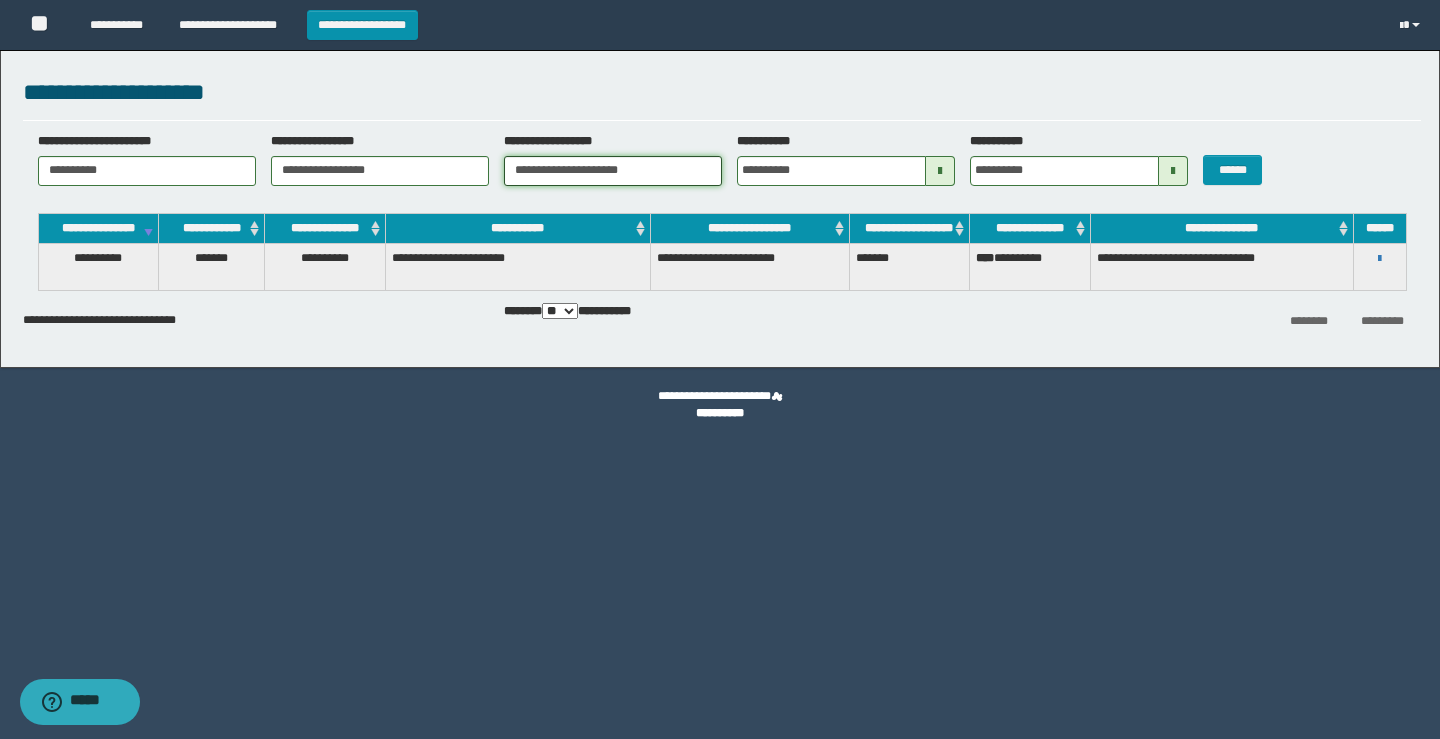 type on "**********" 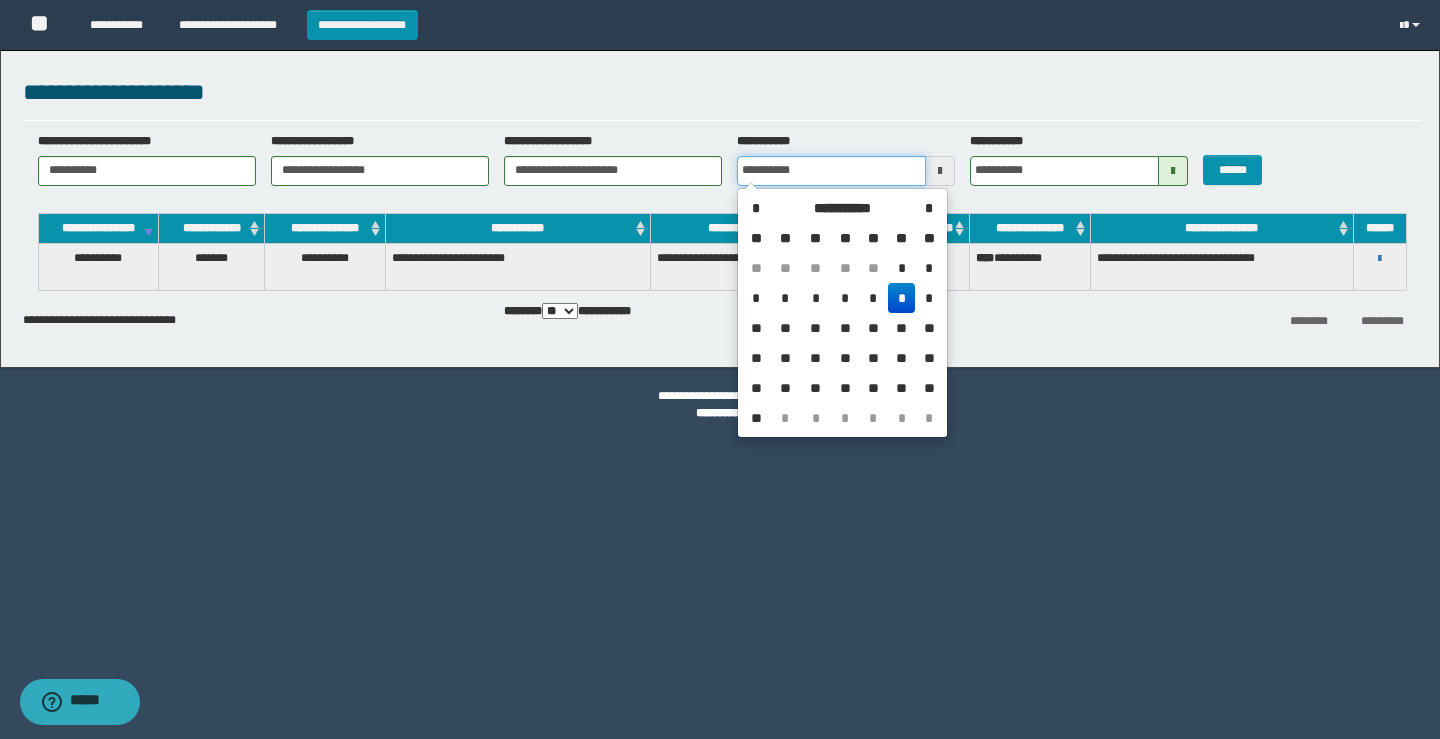 click on "**********" at bounding box center [831, 171] 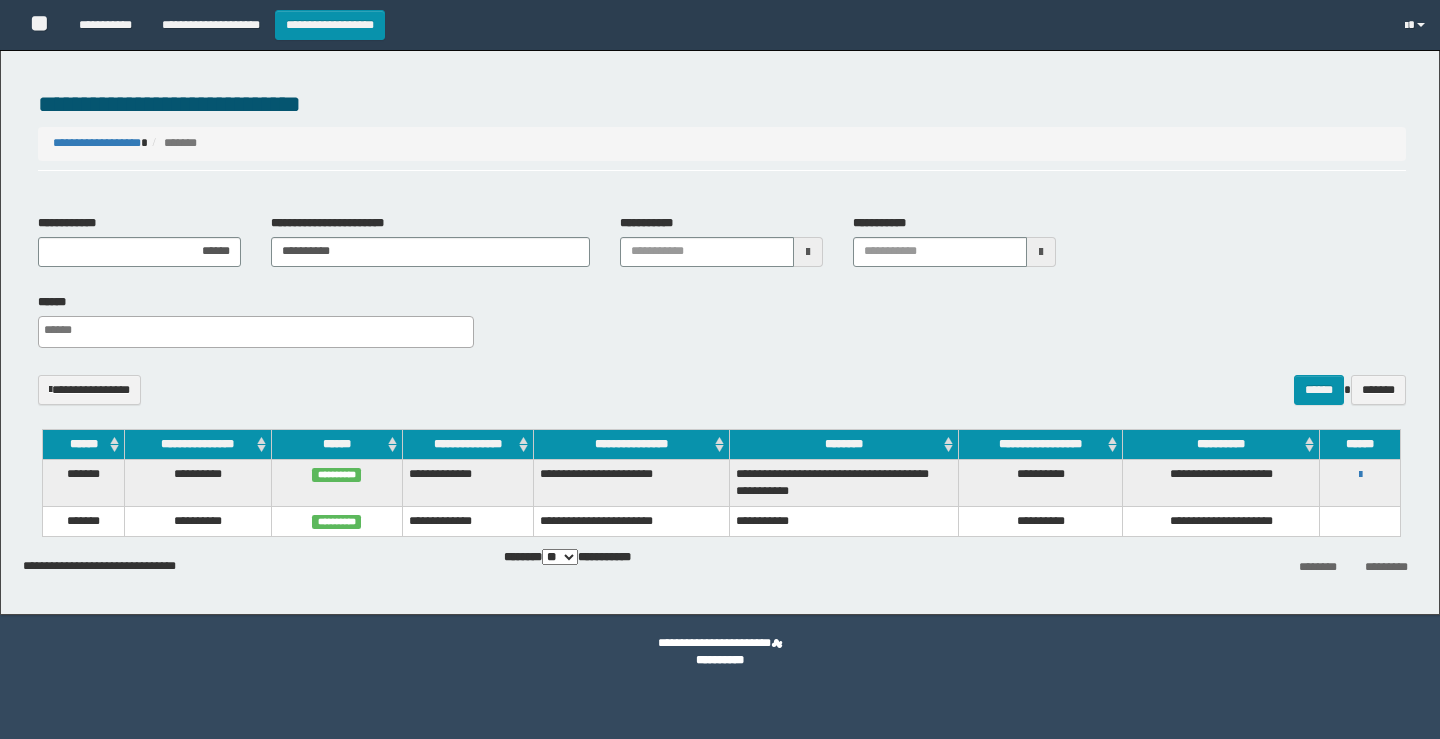 select 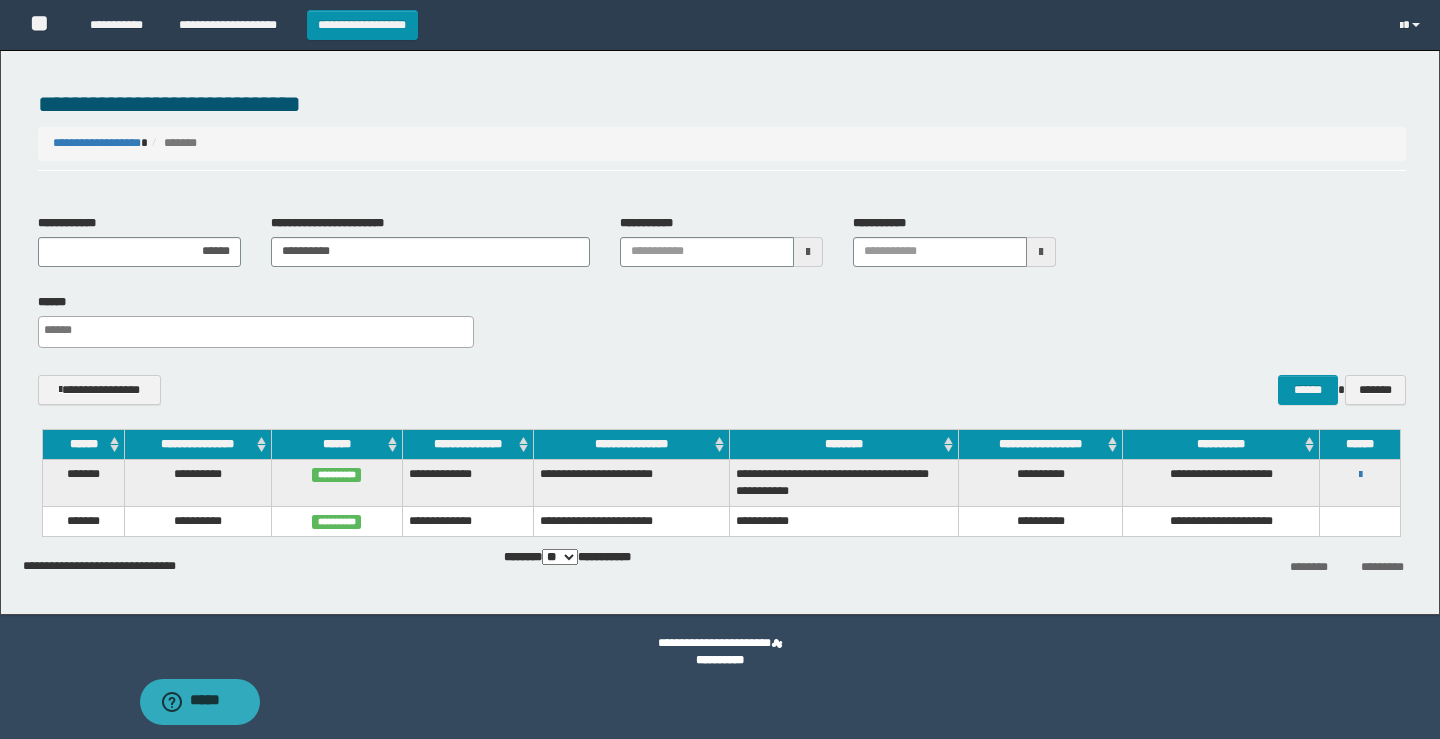 scroll, scrollTop: 0, scrollLeft: 0, axis: both 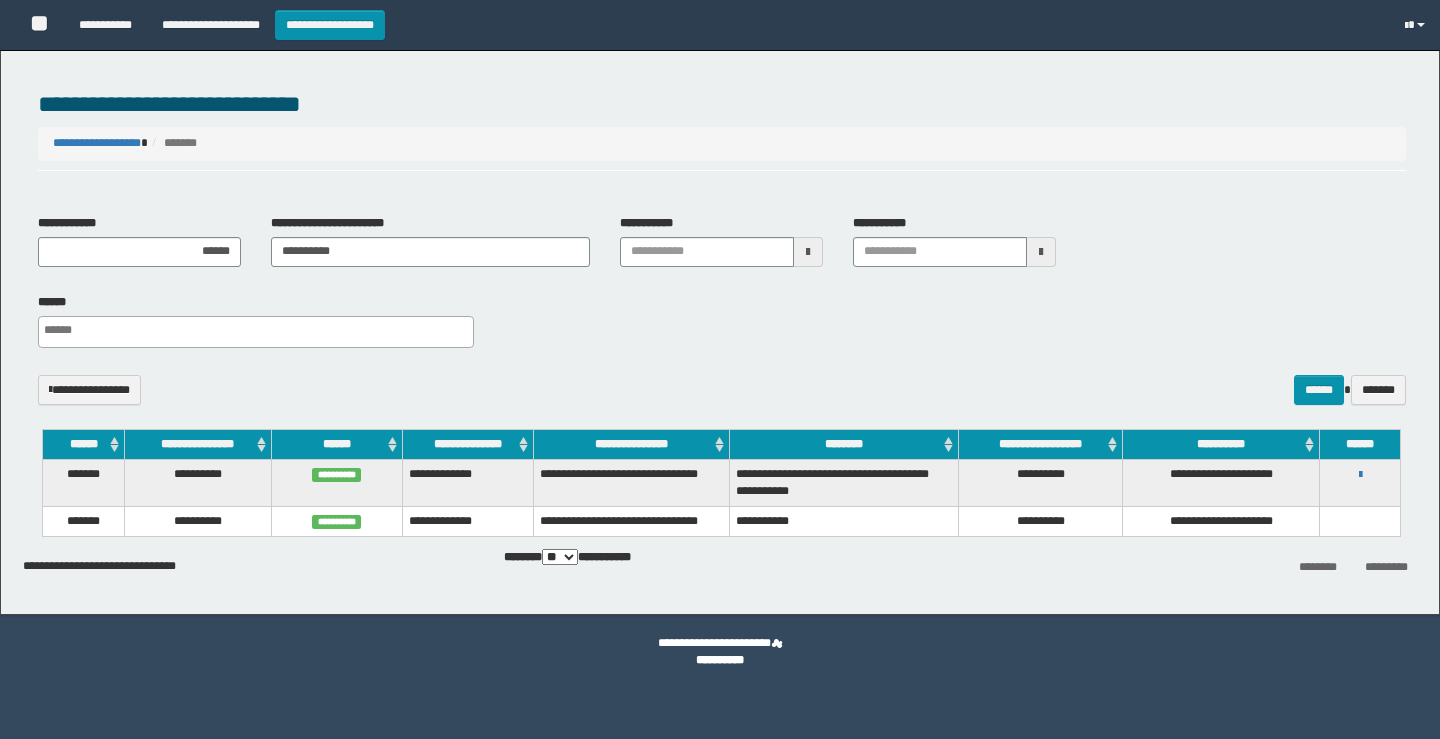 select 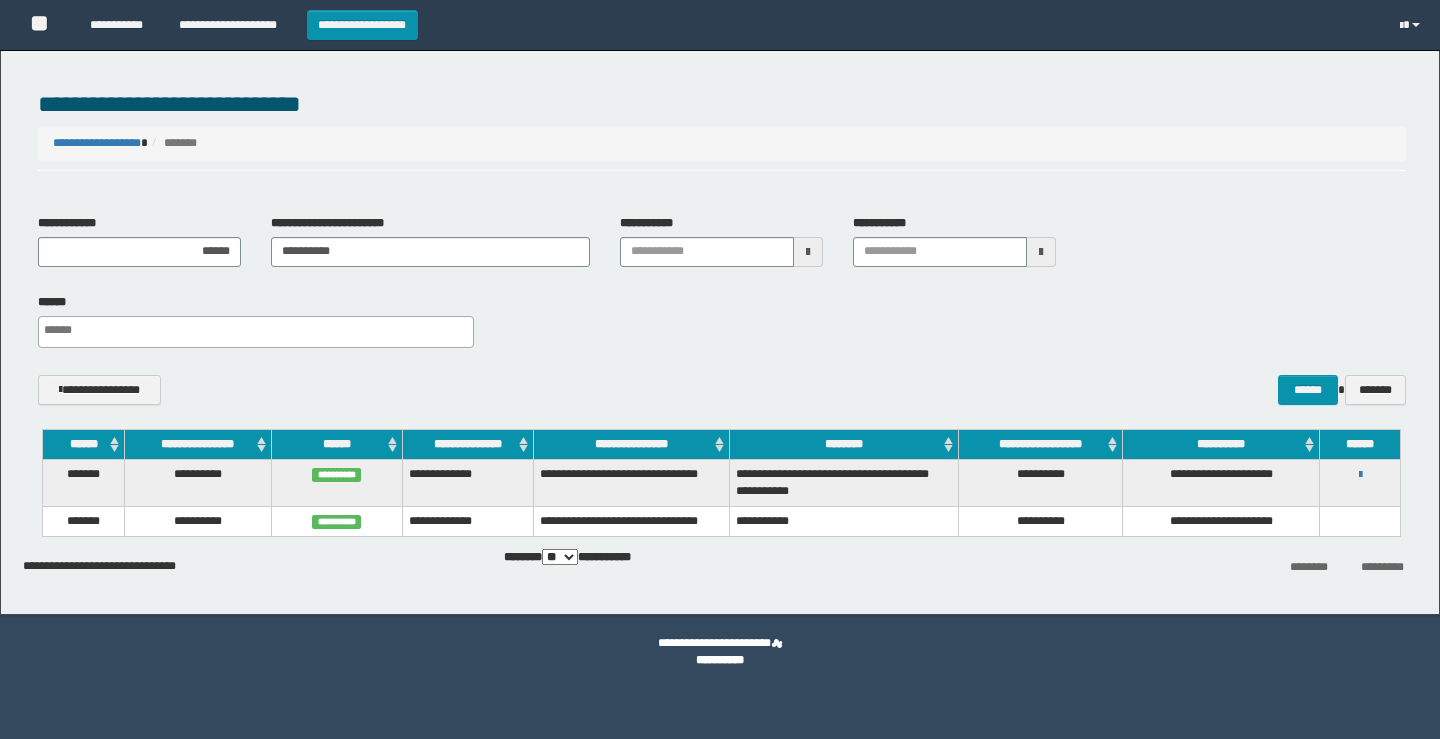 scroll, scrollTop: 0, scrollLeft: 0, axis: both 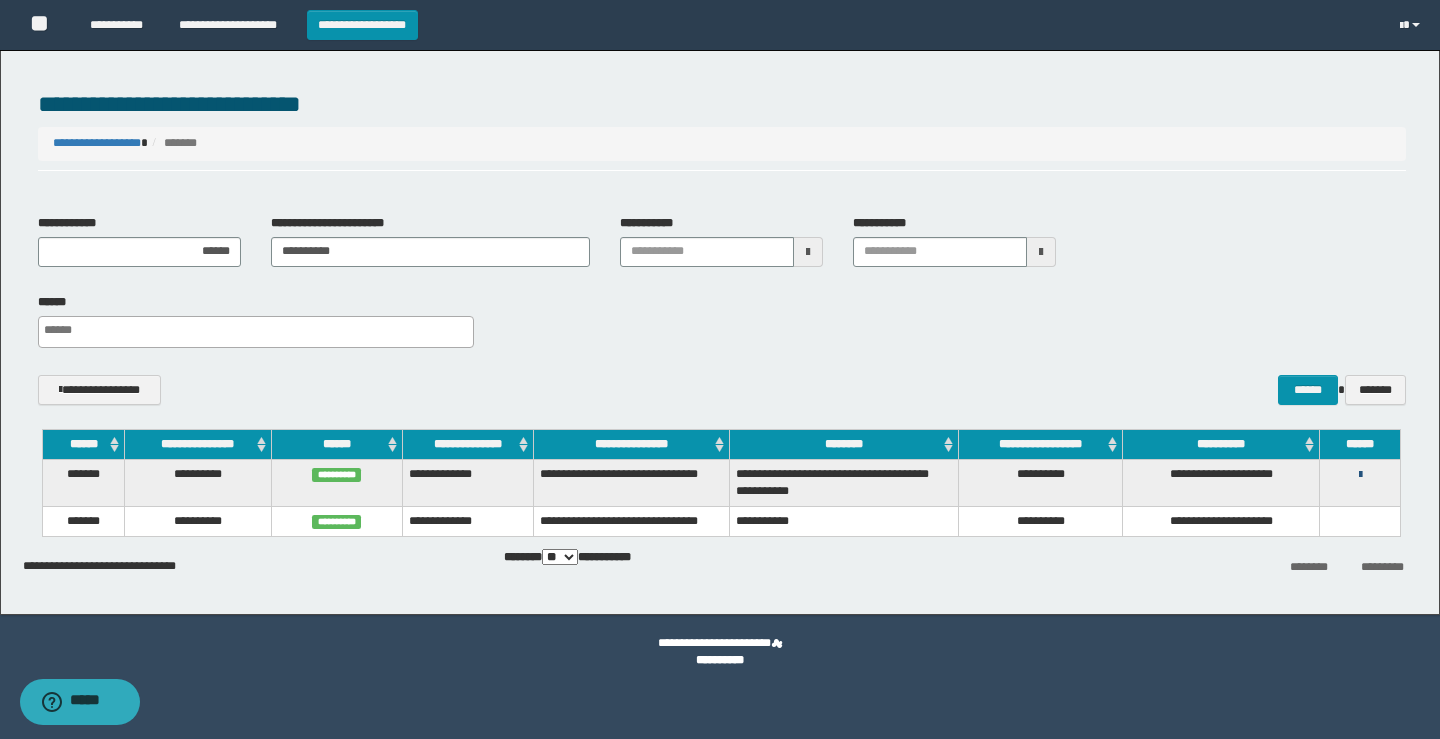 click at bounding box center [1360, 475] 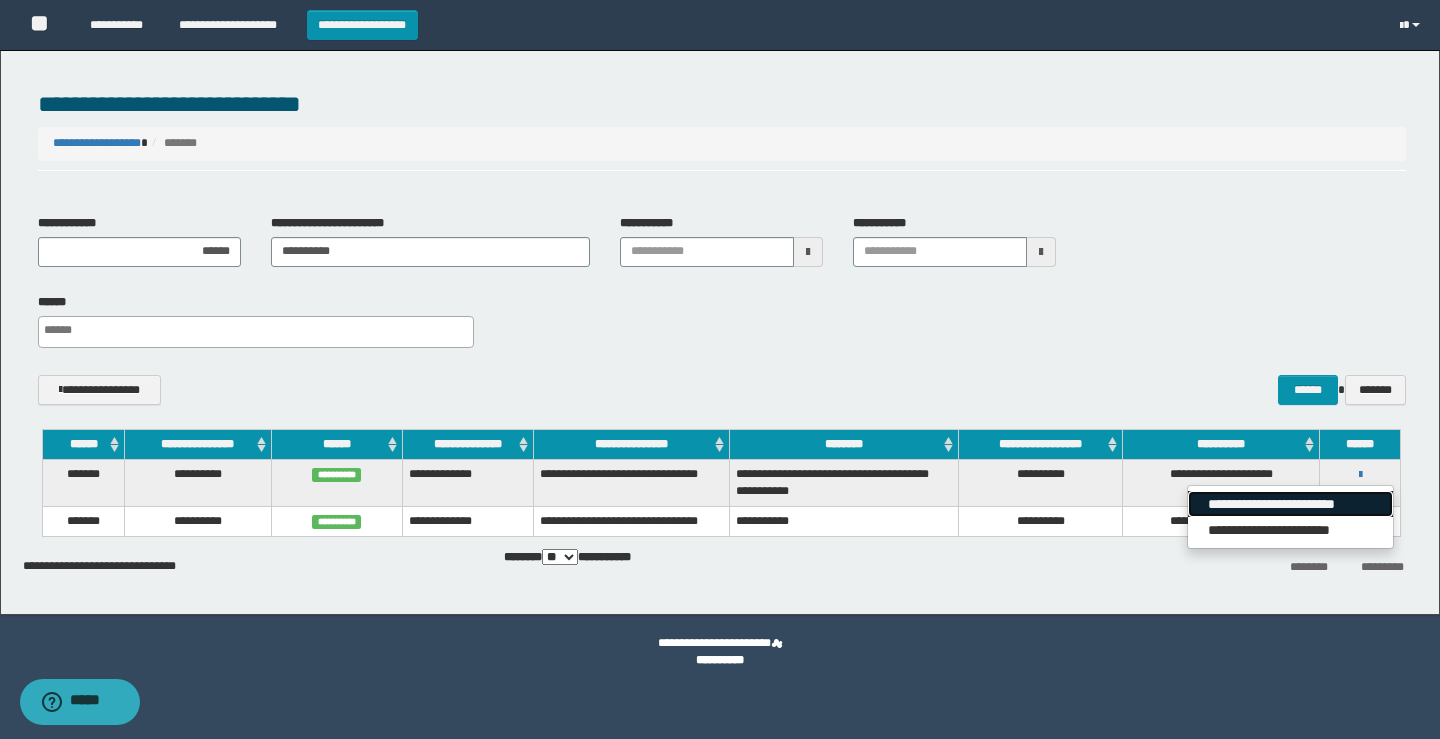 click on "**********" at bounding box center [1290, 504] 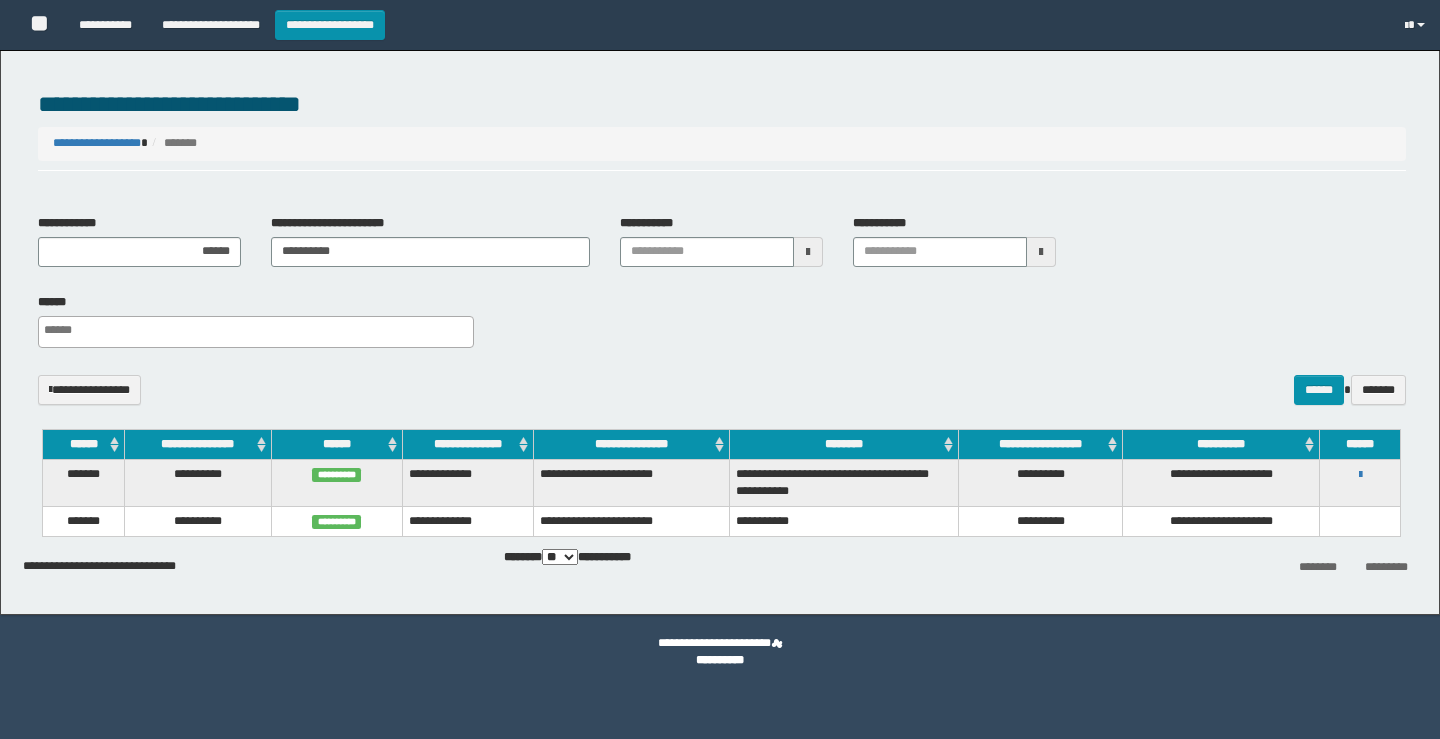 select 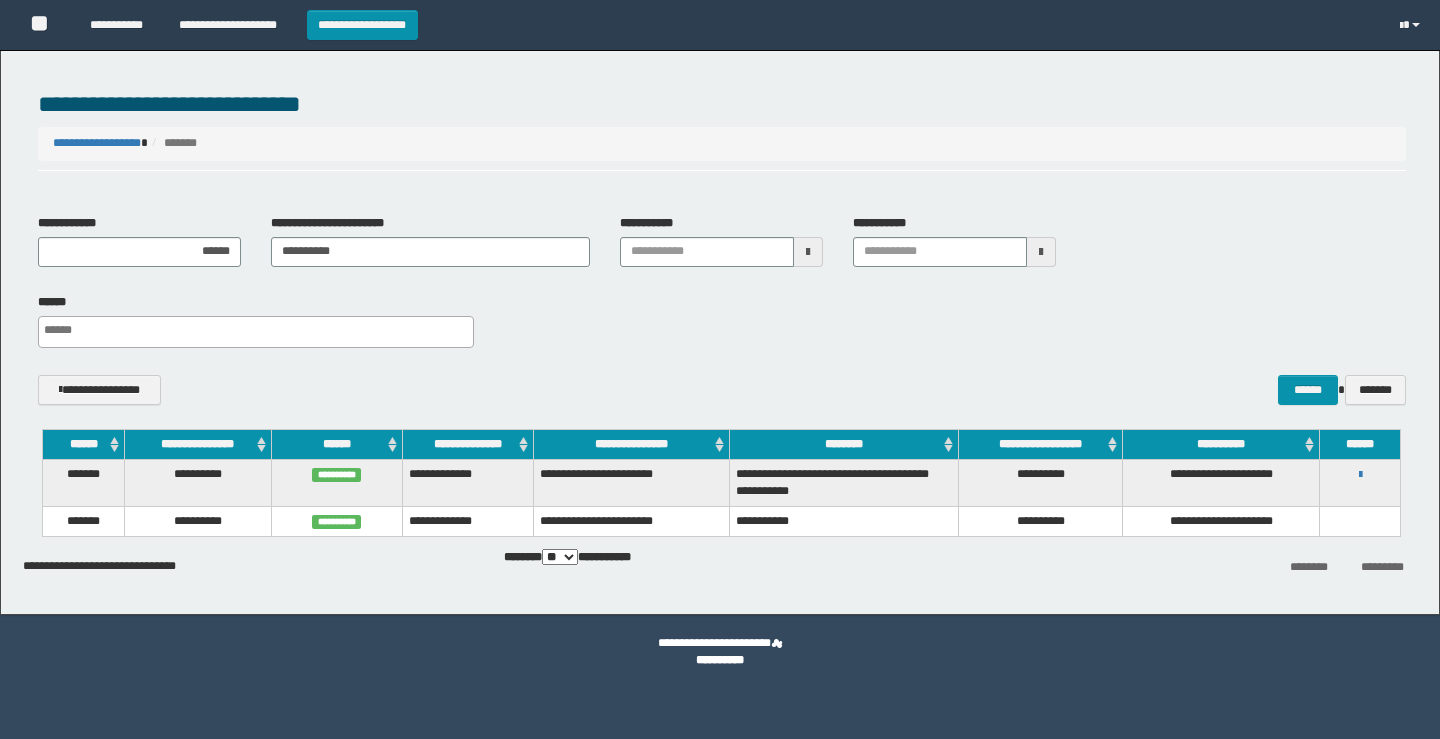 scroll, scrollTop: 0, scrollLeft: 0, axis: both 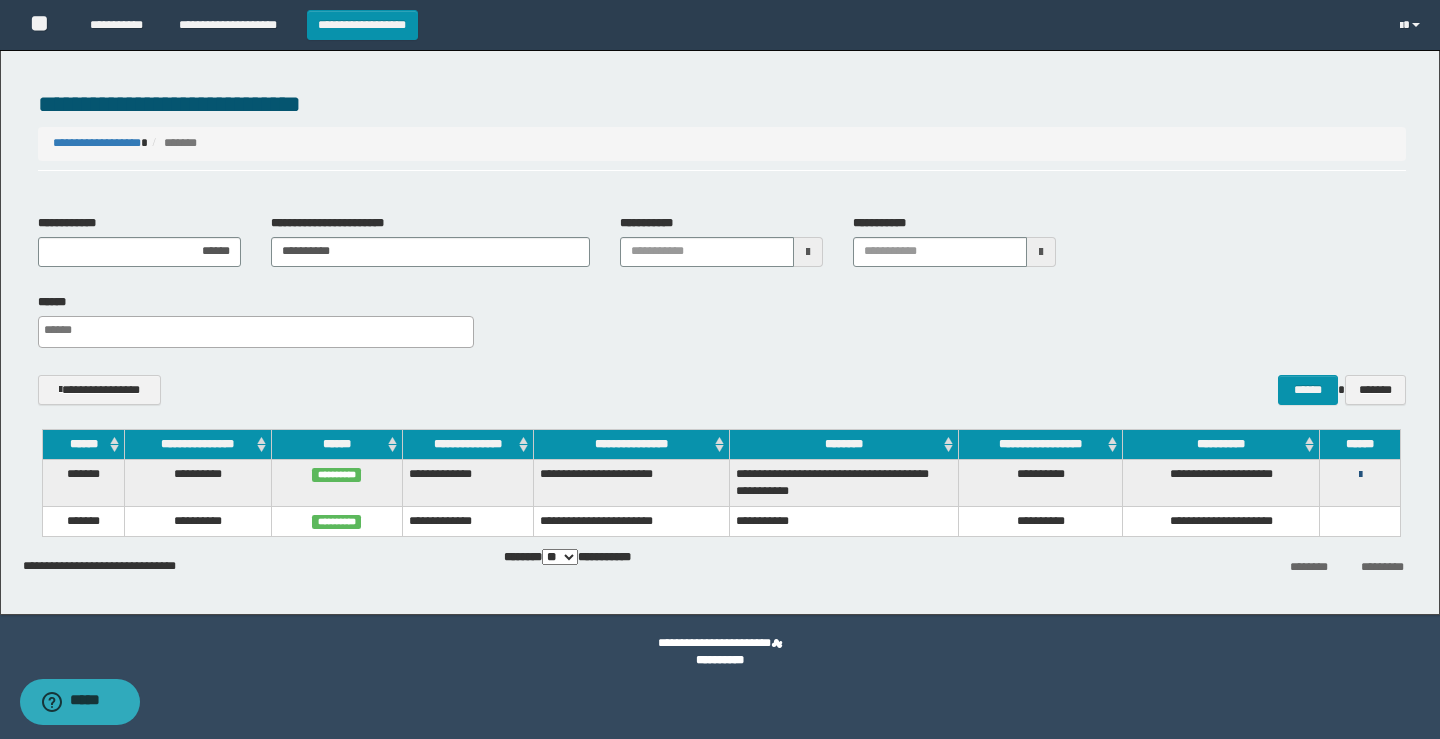 click at bounding box center [1360, 475] 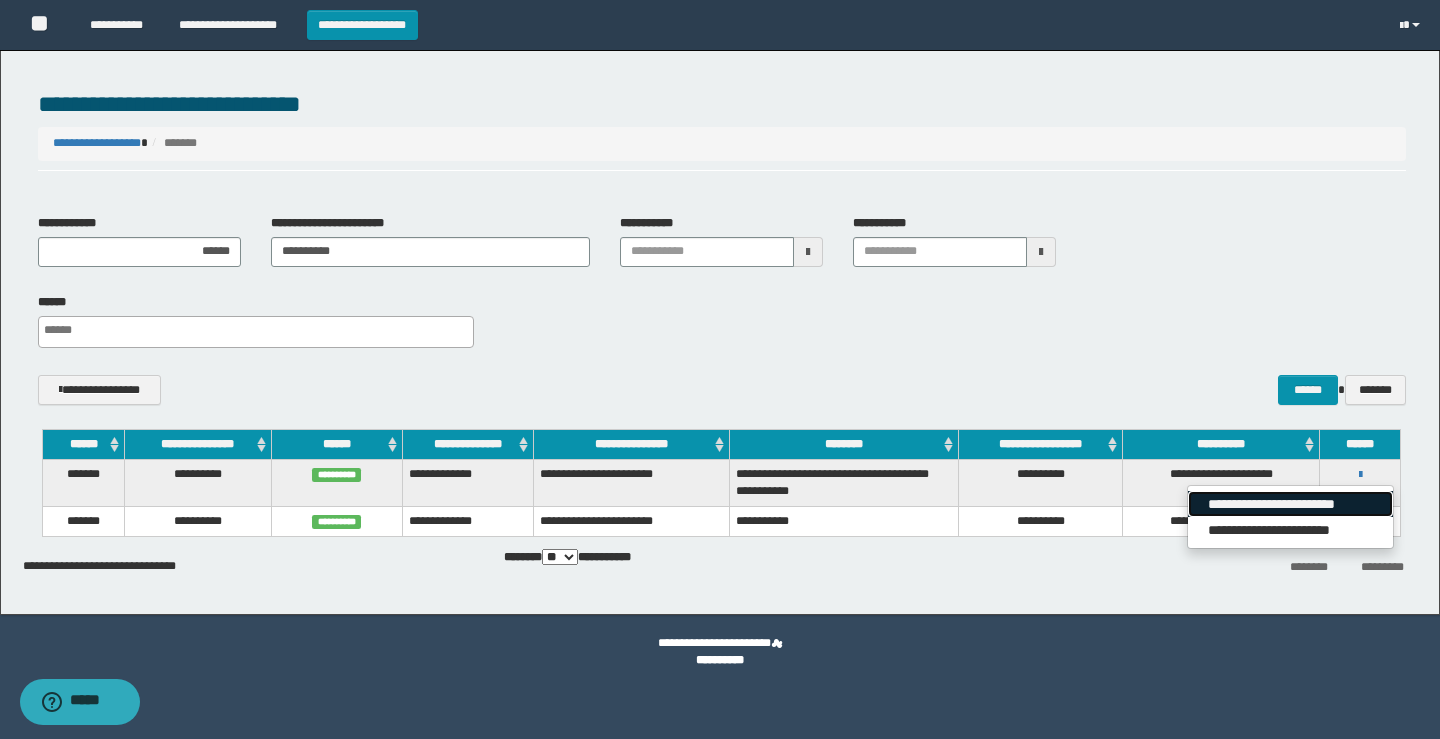 click on "**********" at bounding box center [1290, 504] 